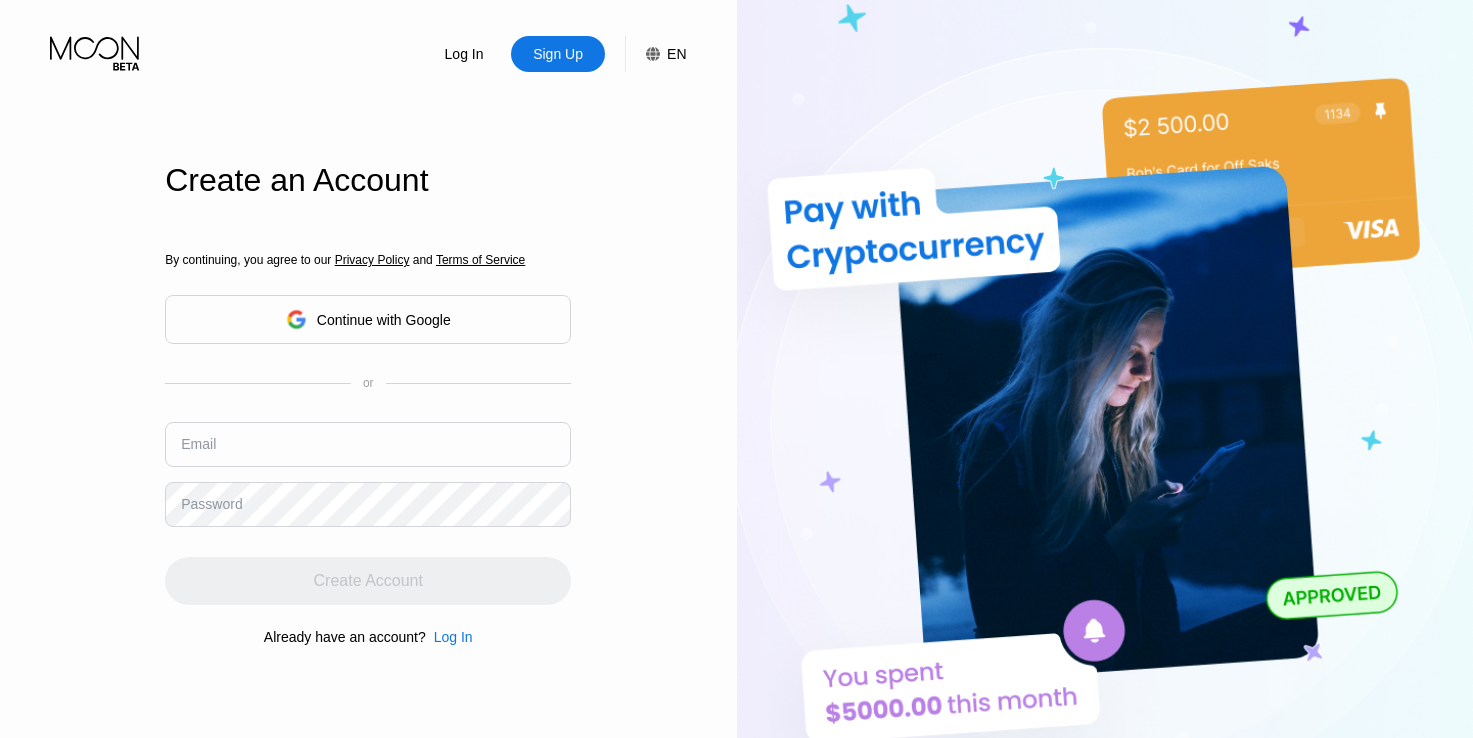 scroll, scrollTop: 0, scrollLeft: 0, axis: both 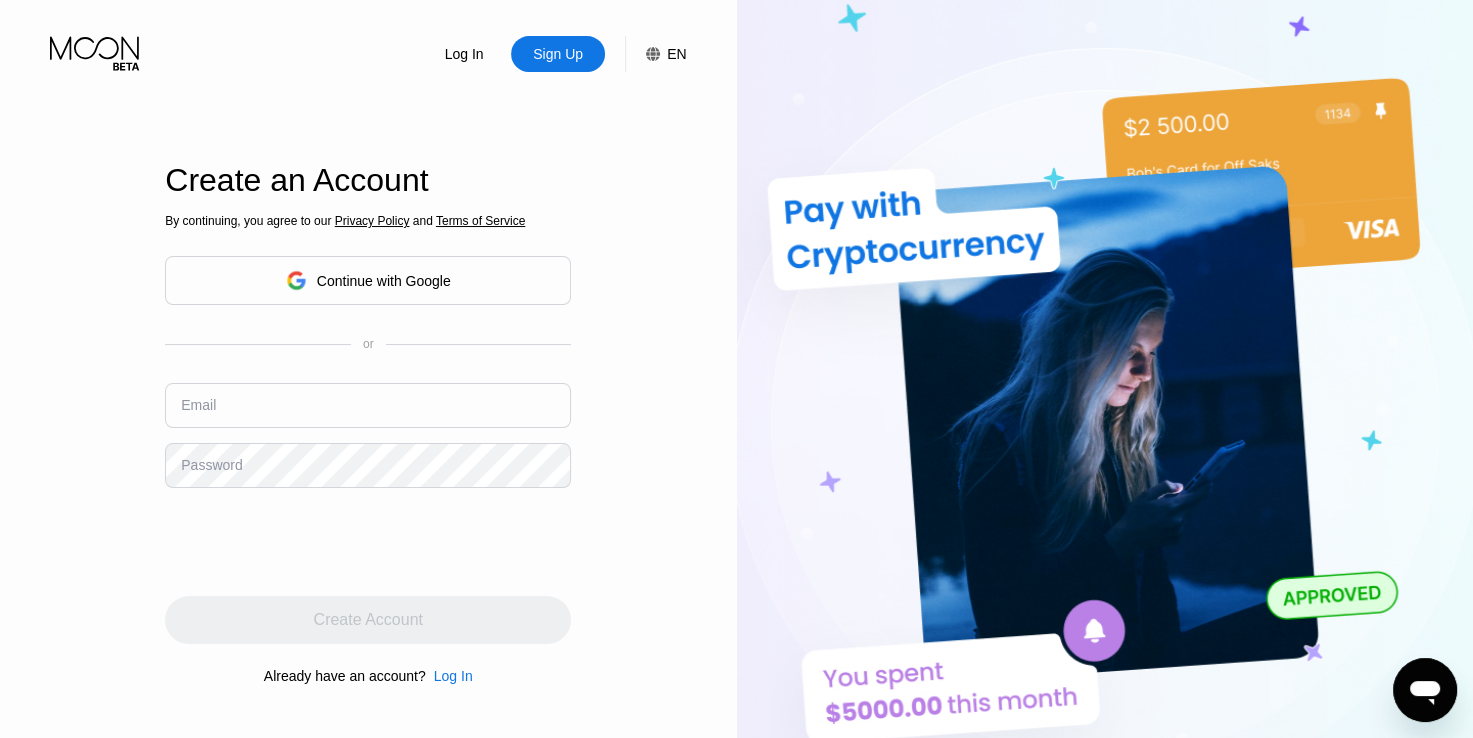 type on "[EMAIL]" 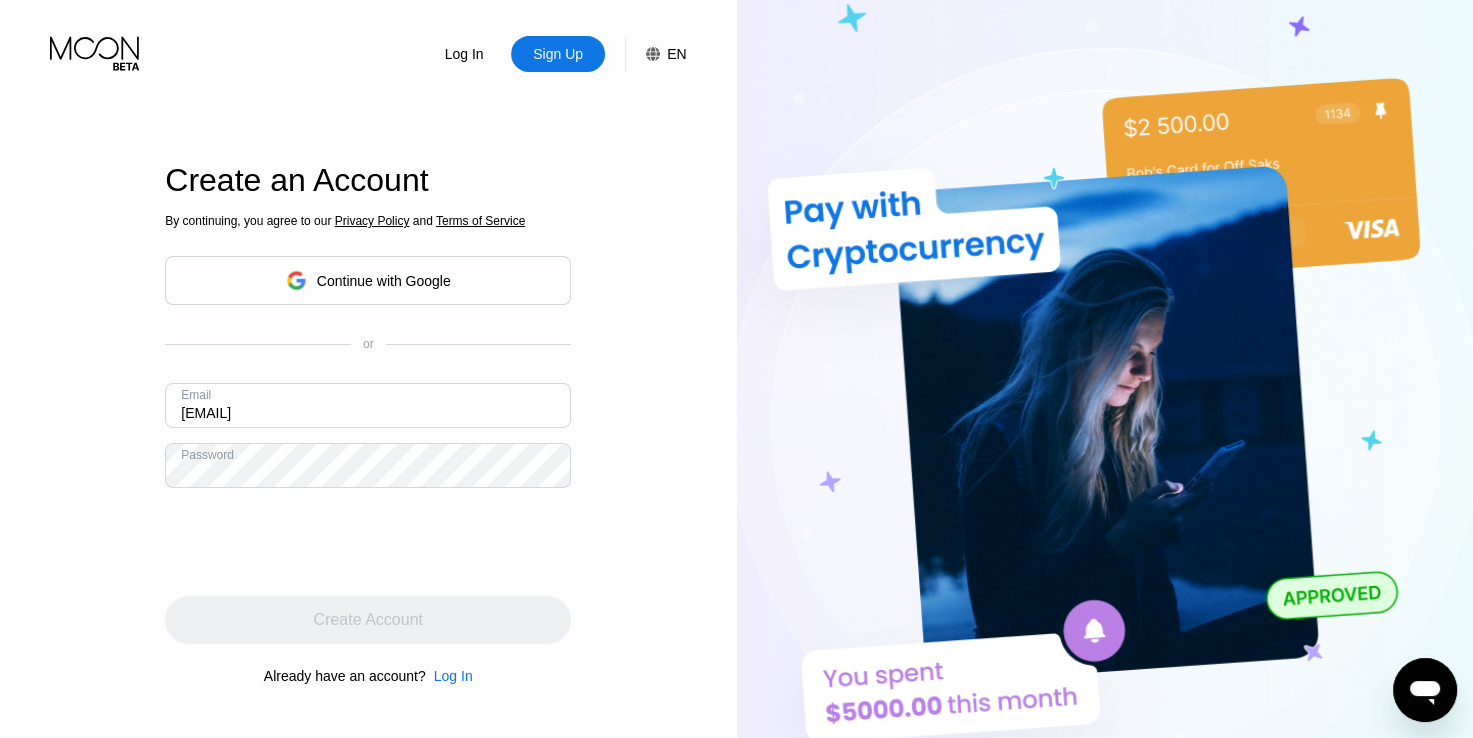 drag, startPoint x: 390, startPoint y: 421, endPoint x: 149, endPoint y: 419, distance: 241.0083 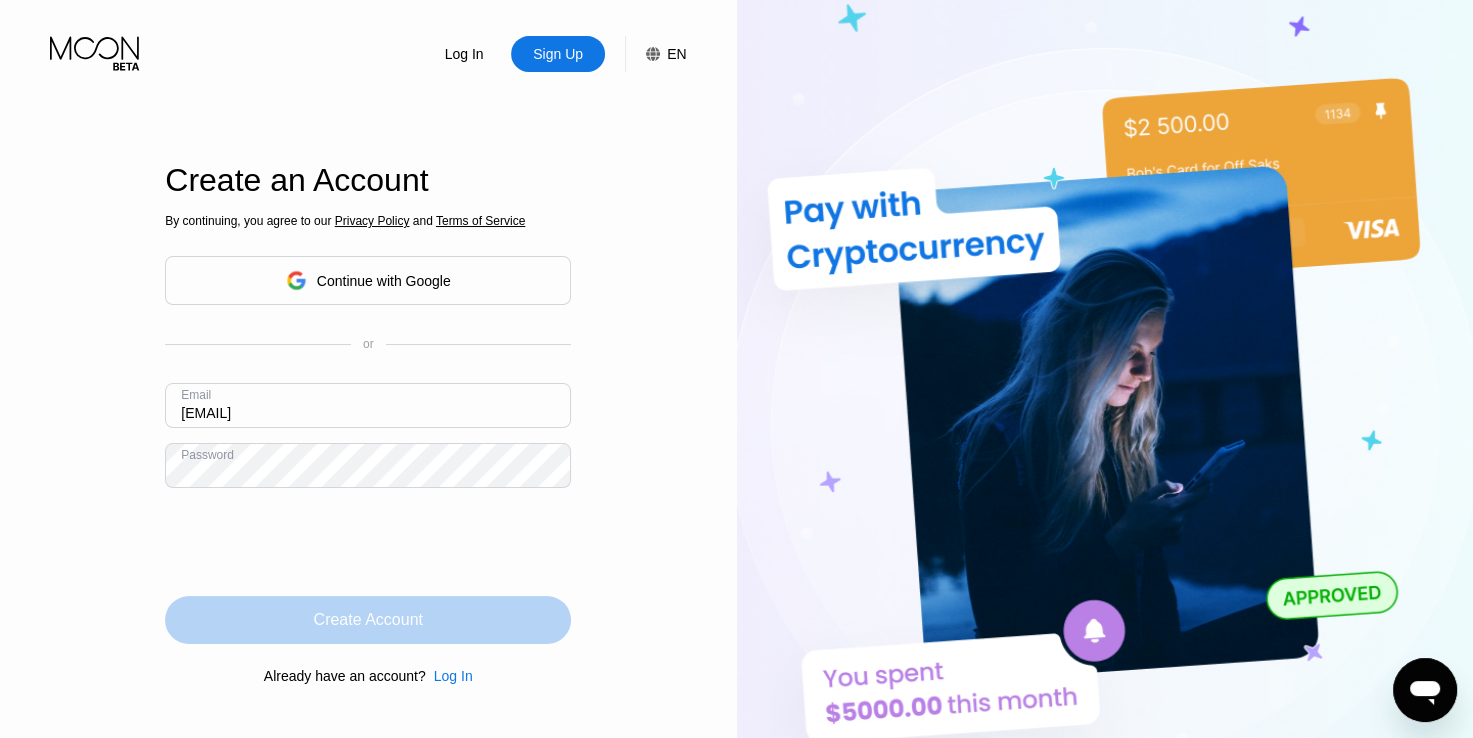 click on "Create Account" at bounding box center (368, 620) 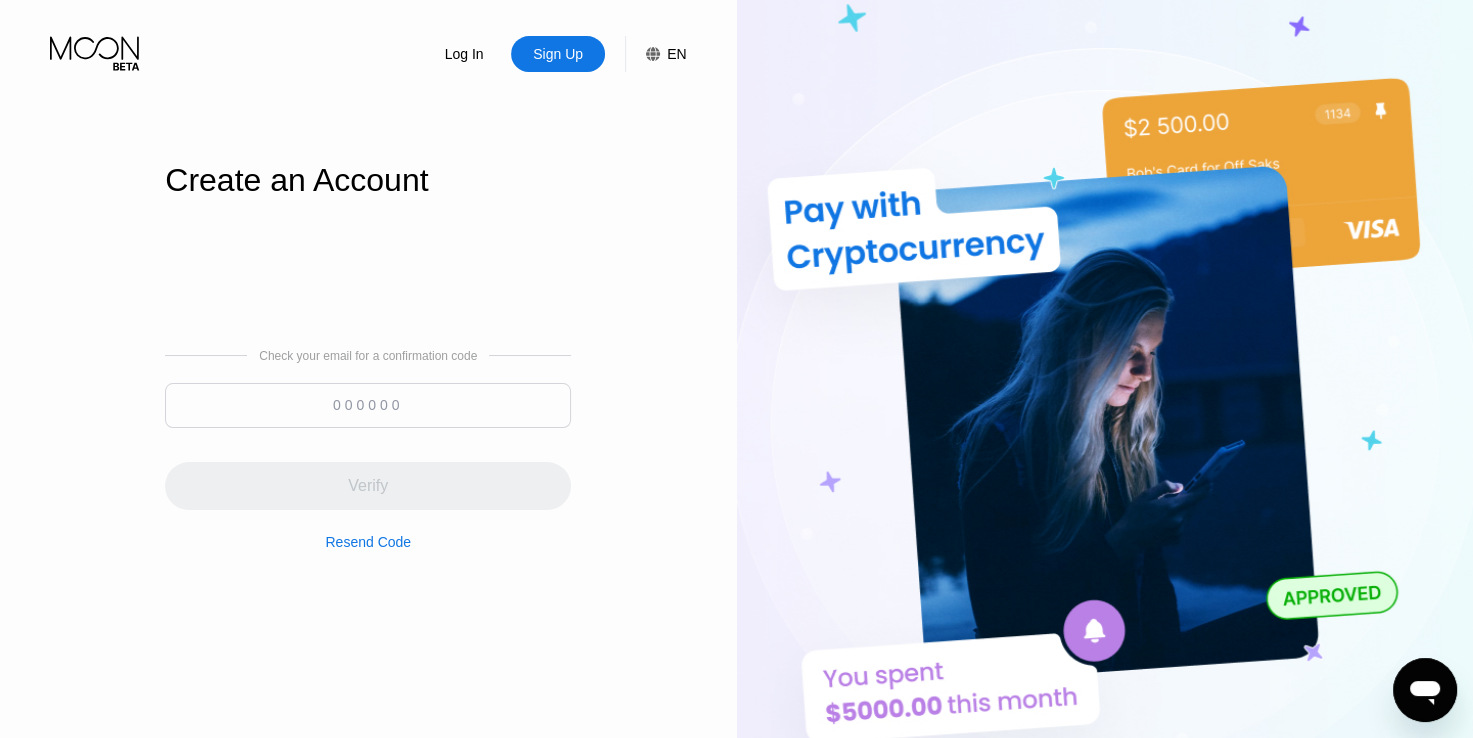 click at bounding box center (368, 405) 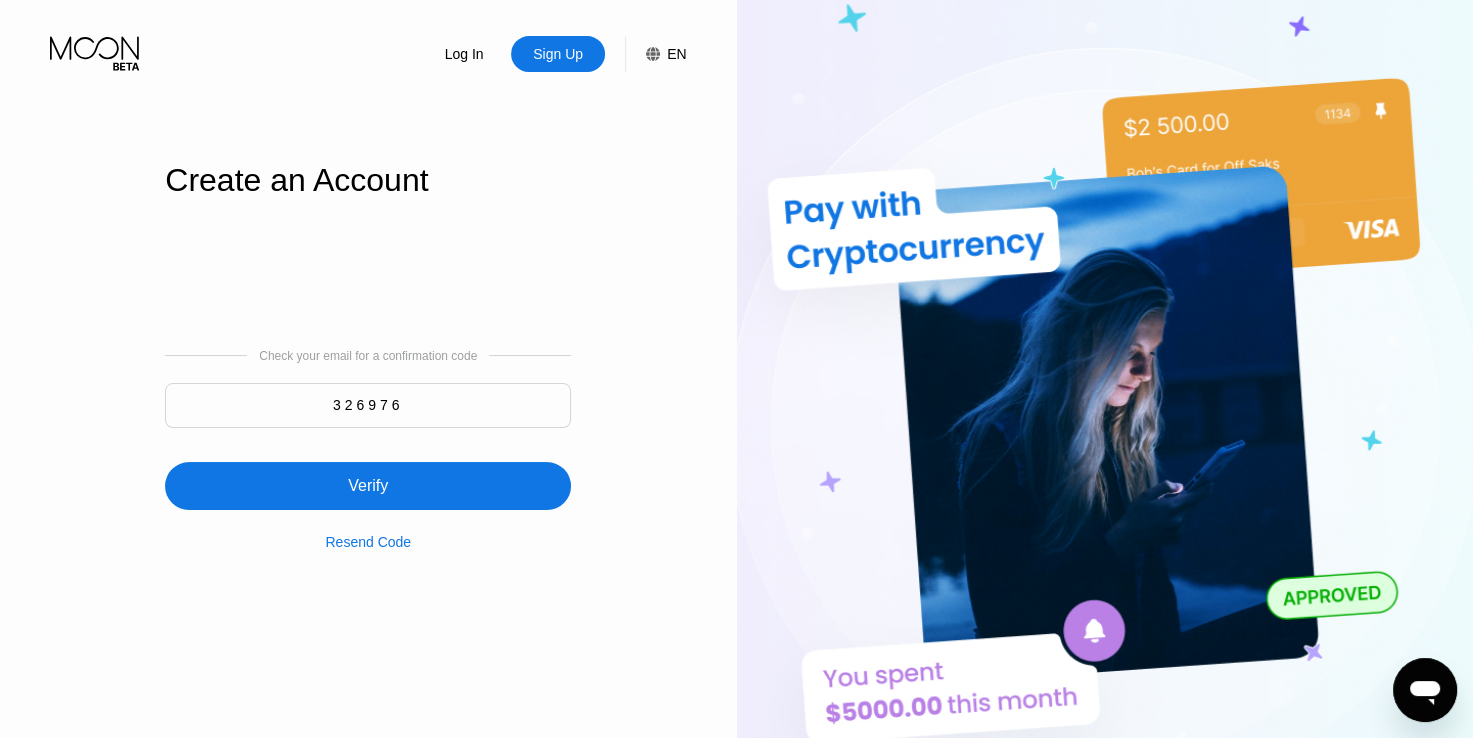 type on "326976" 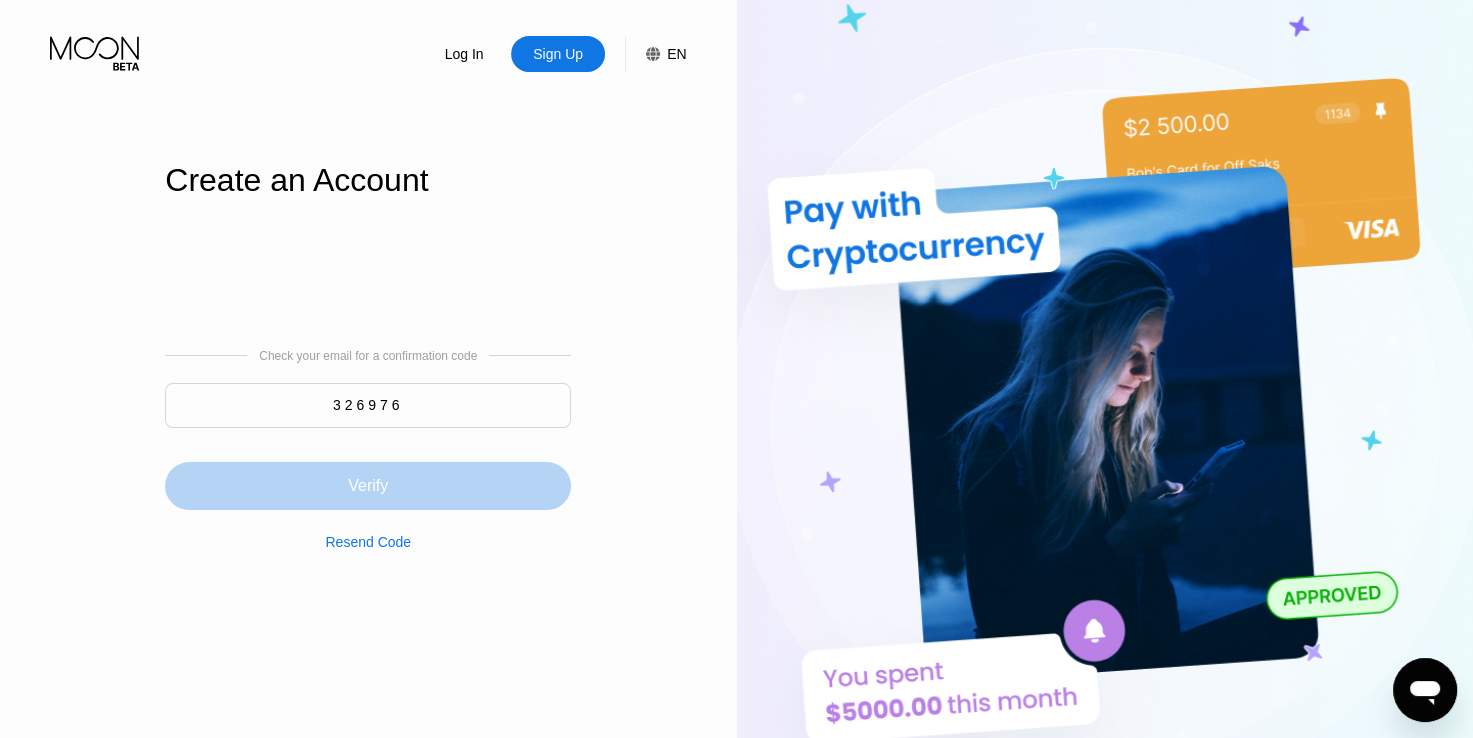 click on "Verify" at bounding box center [368, 486] 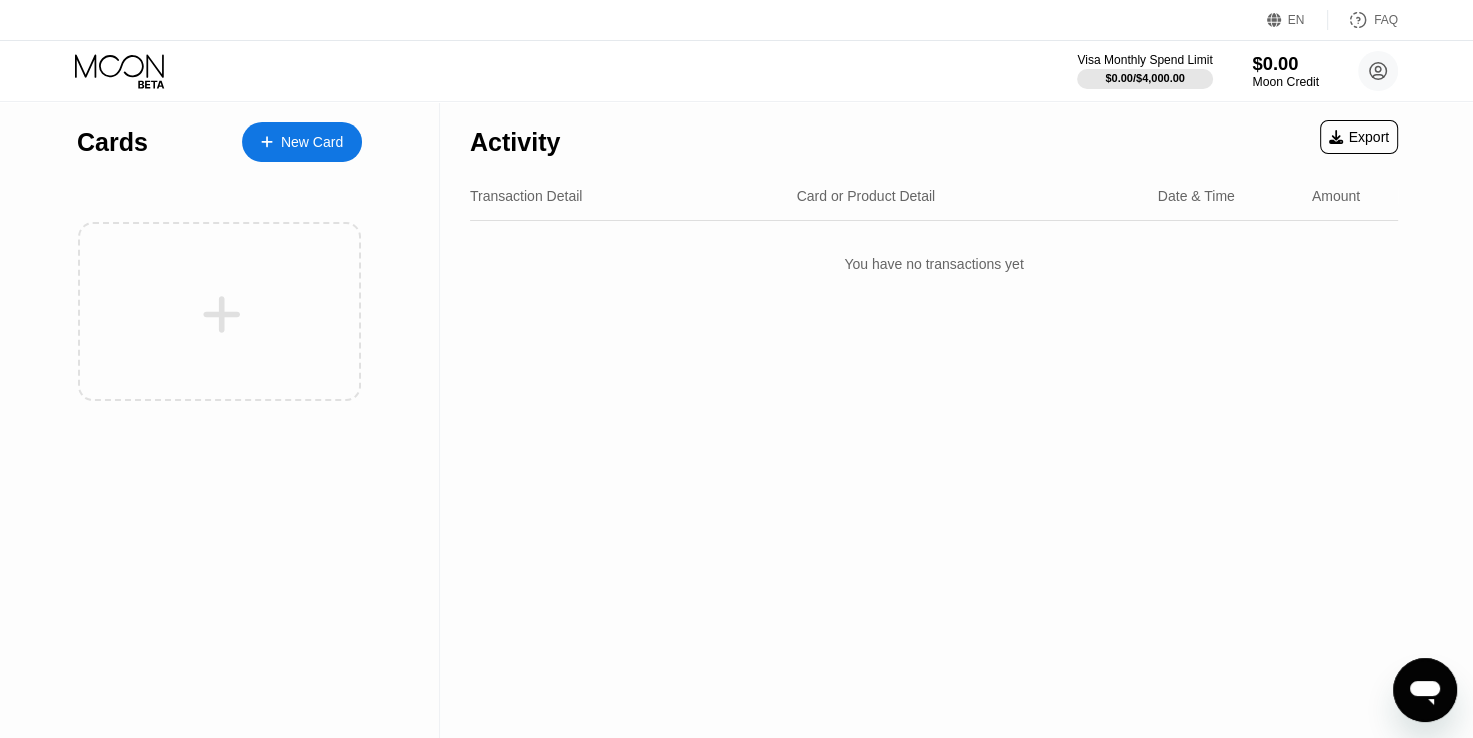 click on "Moon Credit" at bounding box center (1285, 82) 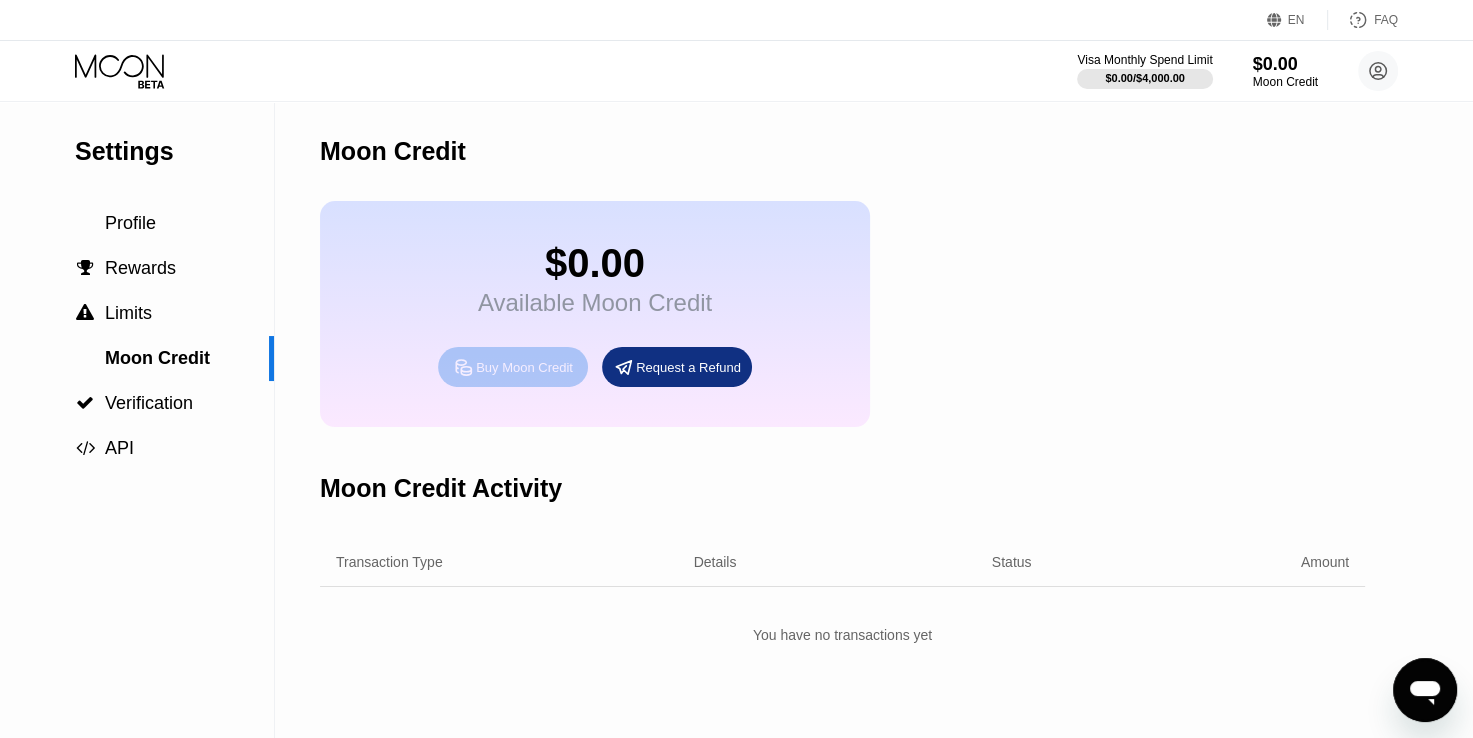 click on "Buy Moon Credit" at bounding box center [524, 367] 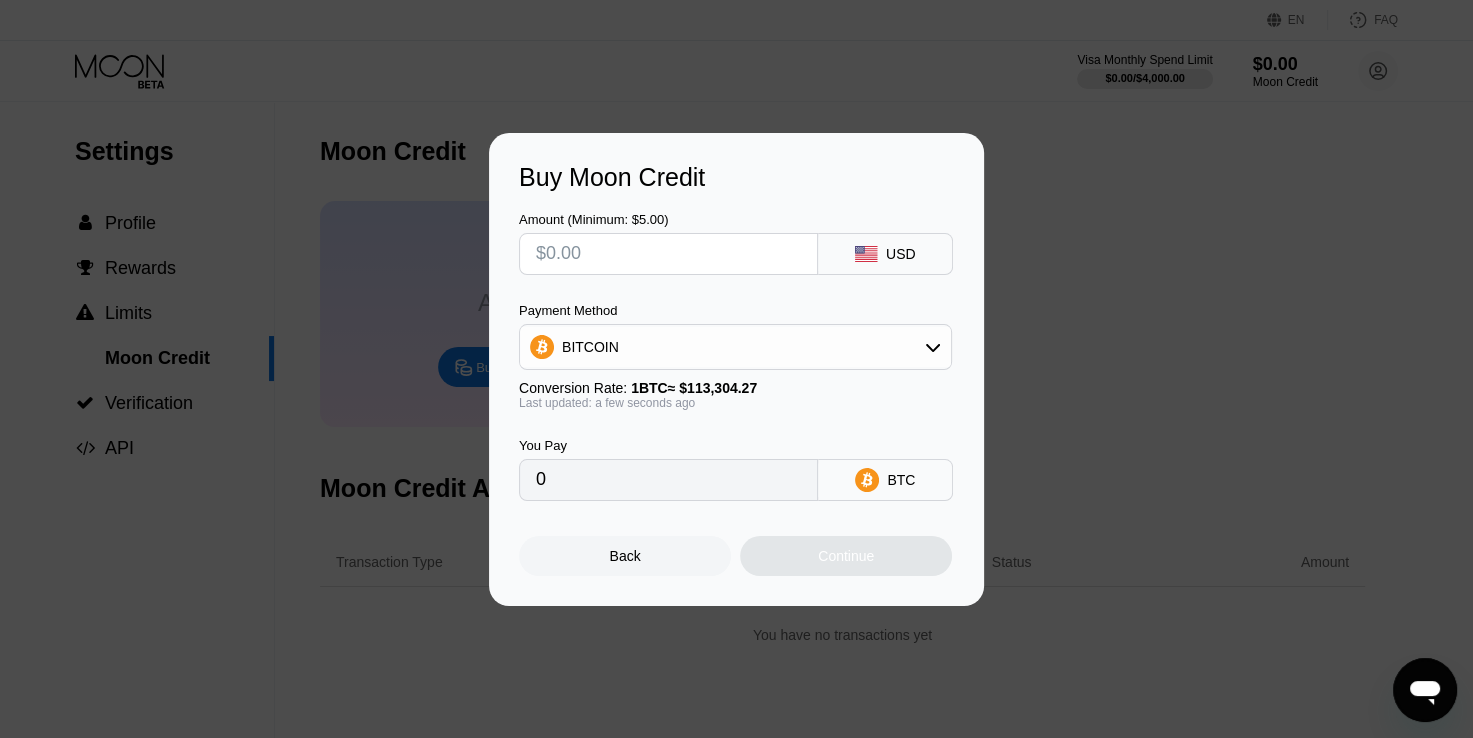 click at bounding box center (668, 254) 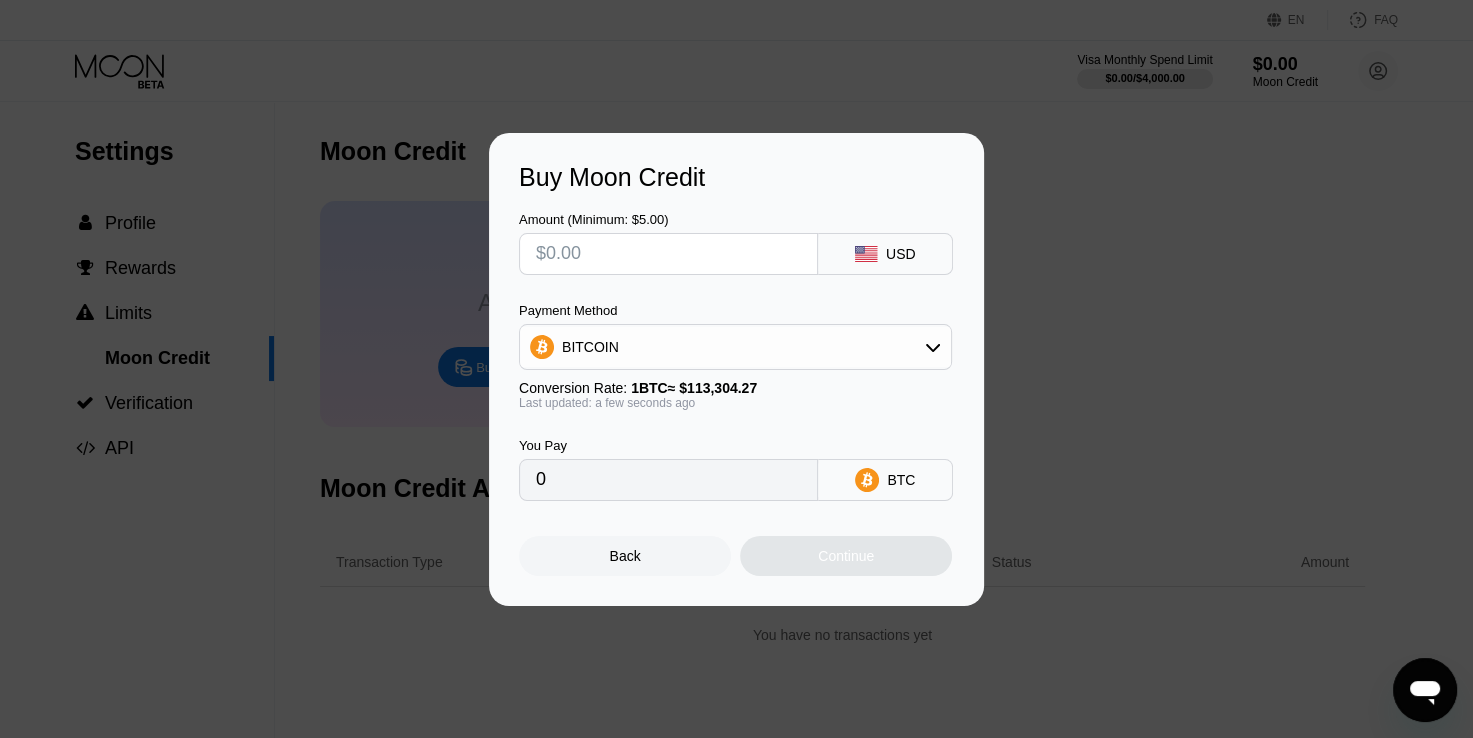 type on "$8" 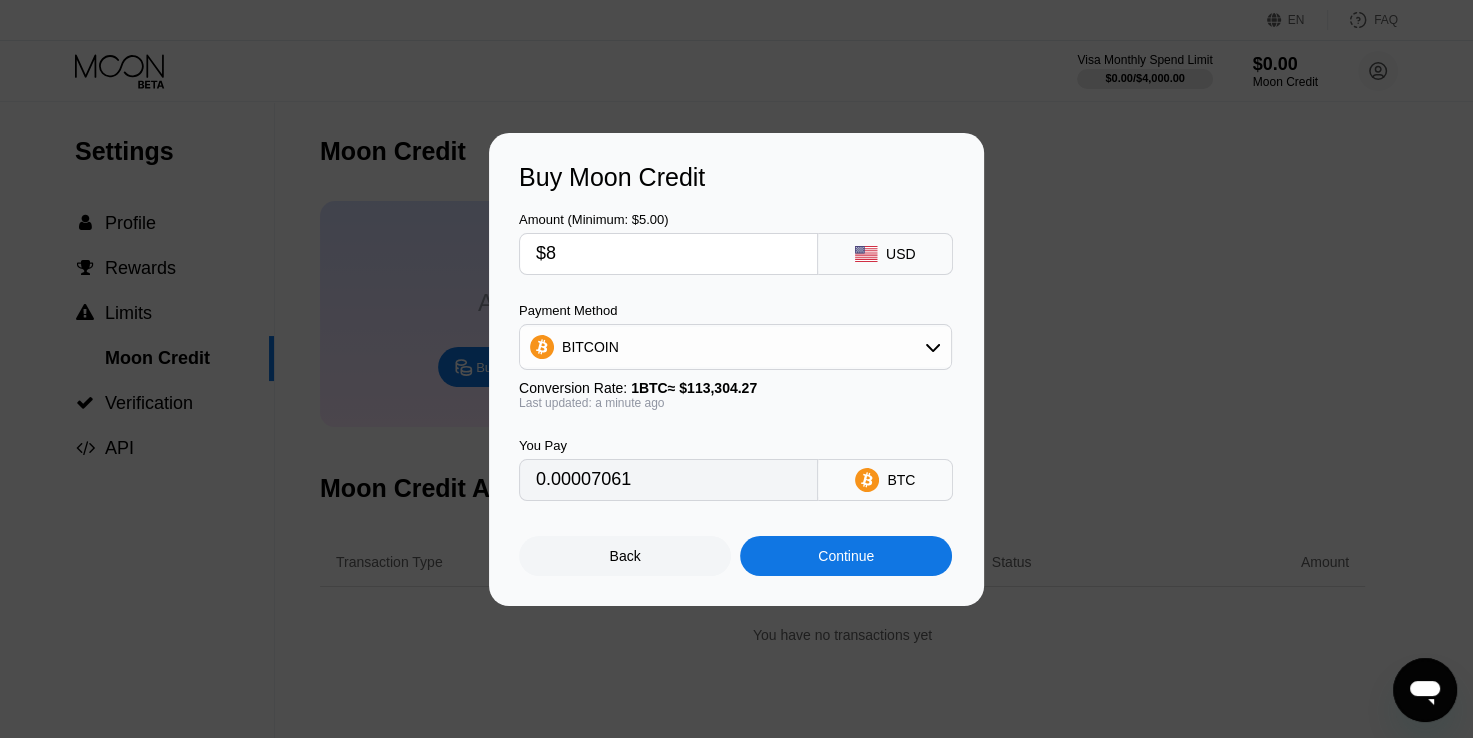 type on "0.00007061" 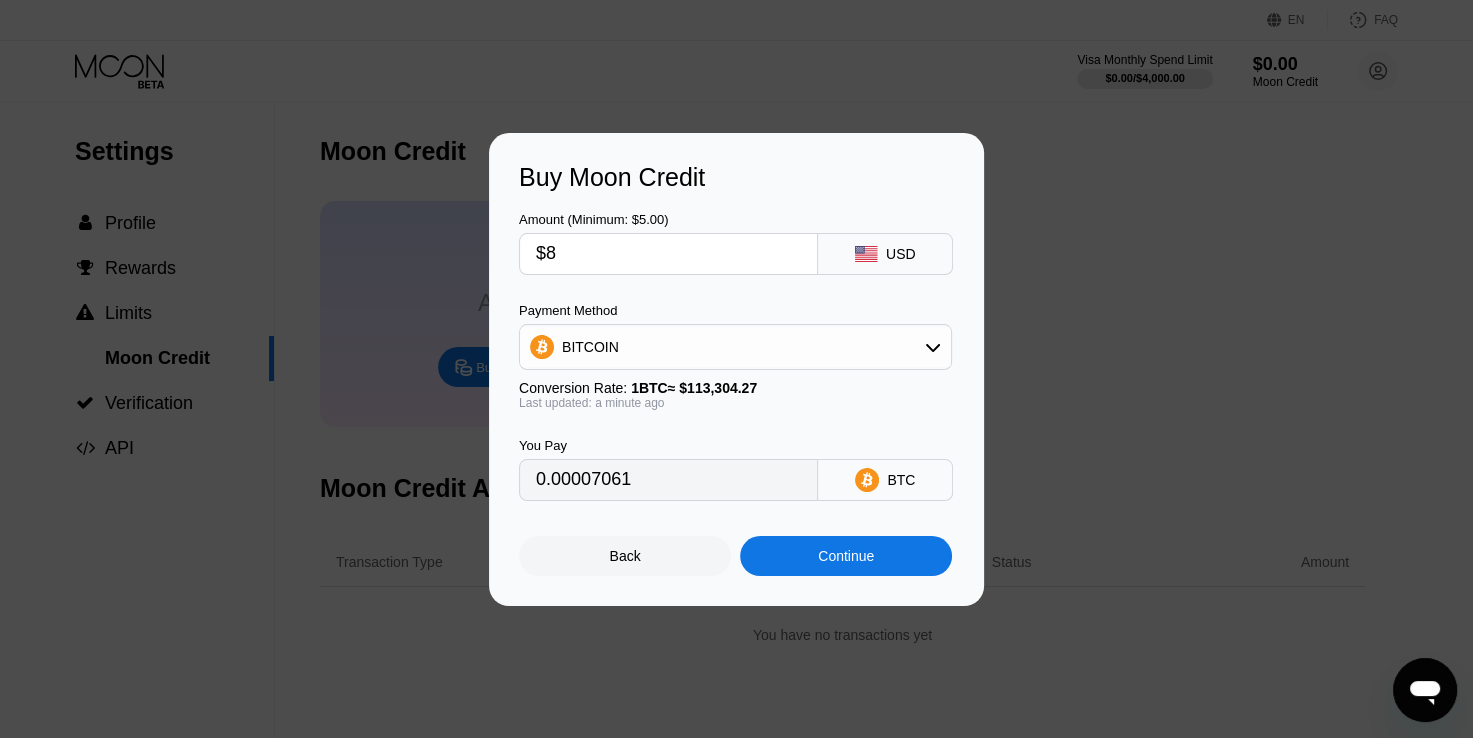 type on "$85" 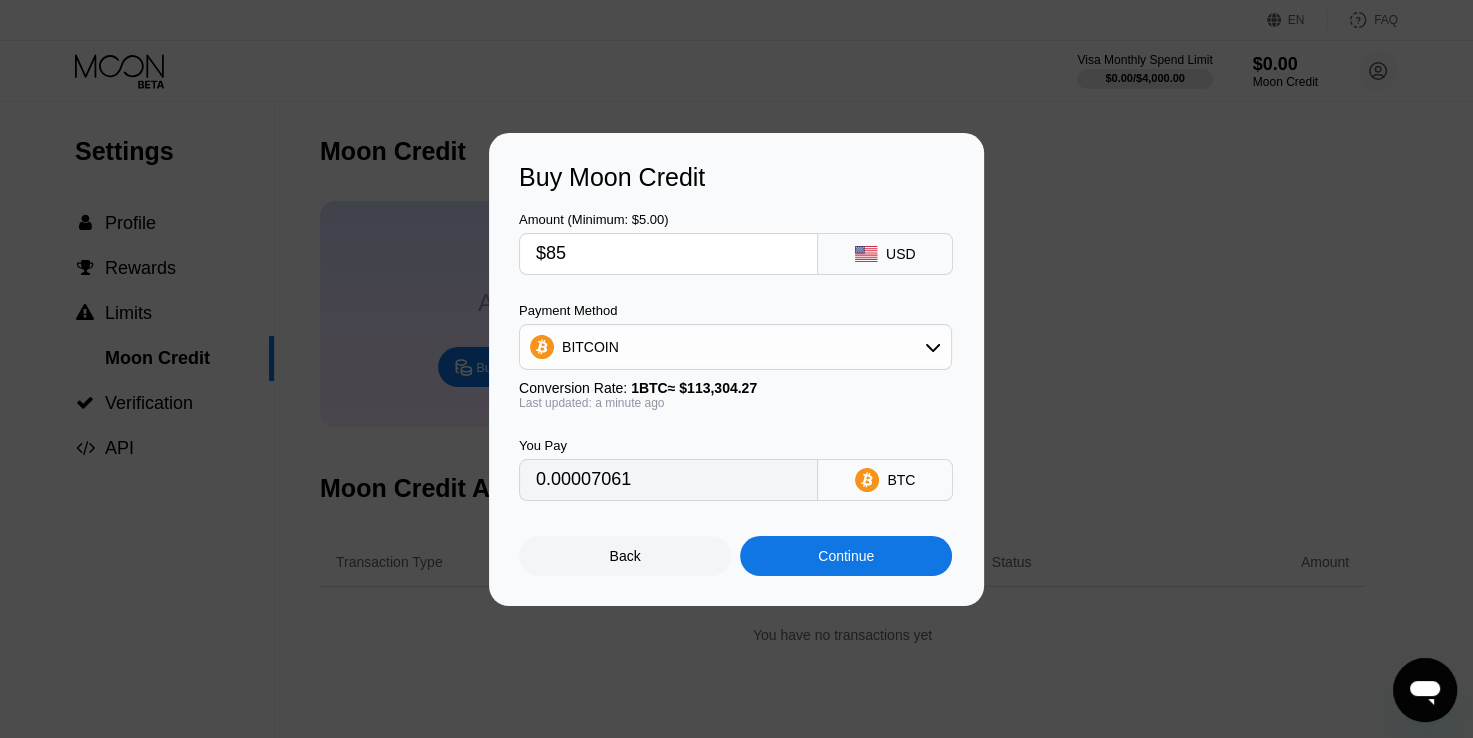 type on "0.00075020" 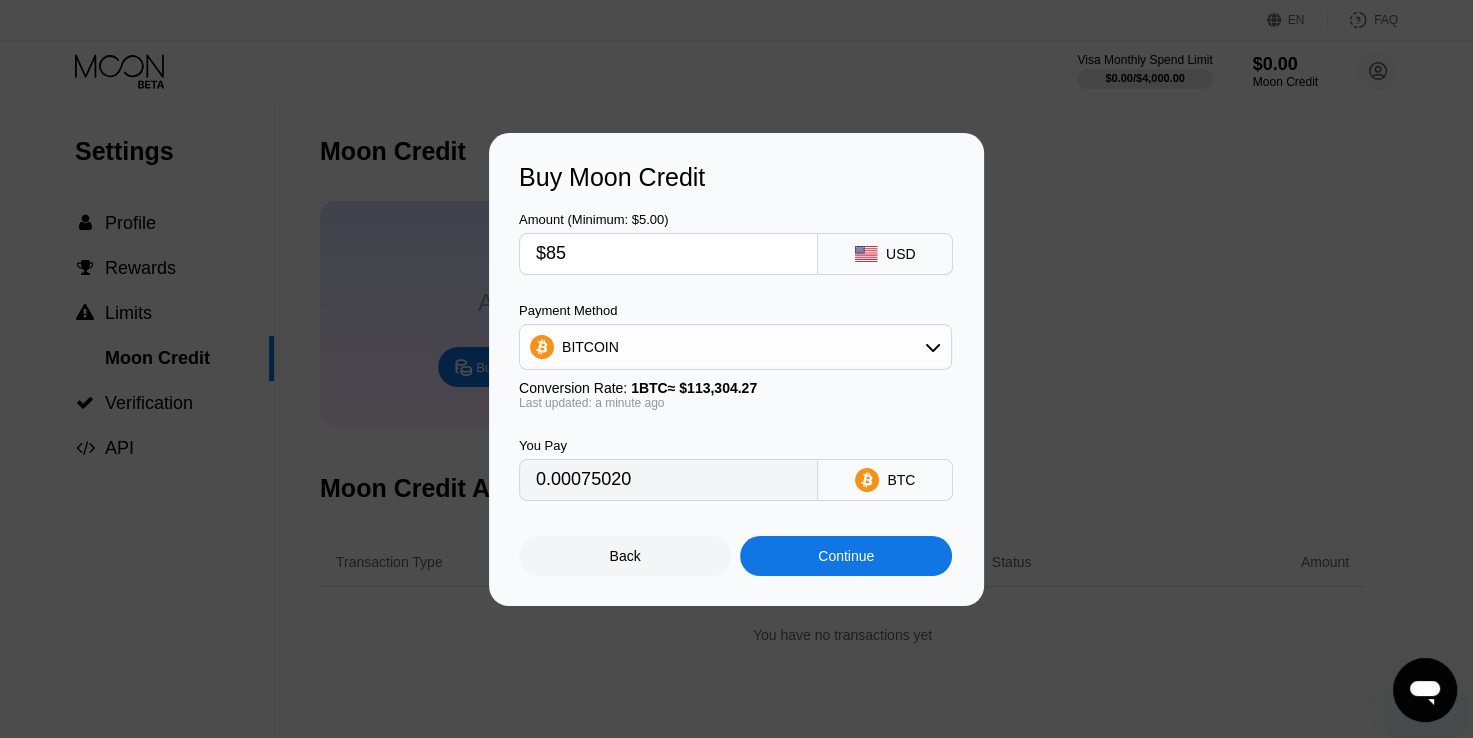 type on "$850" 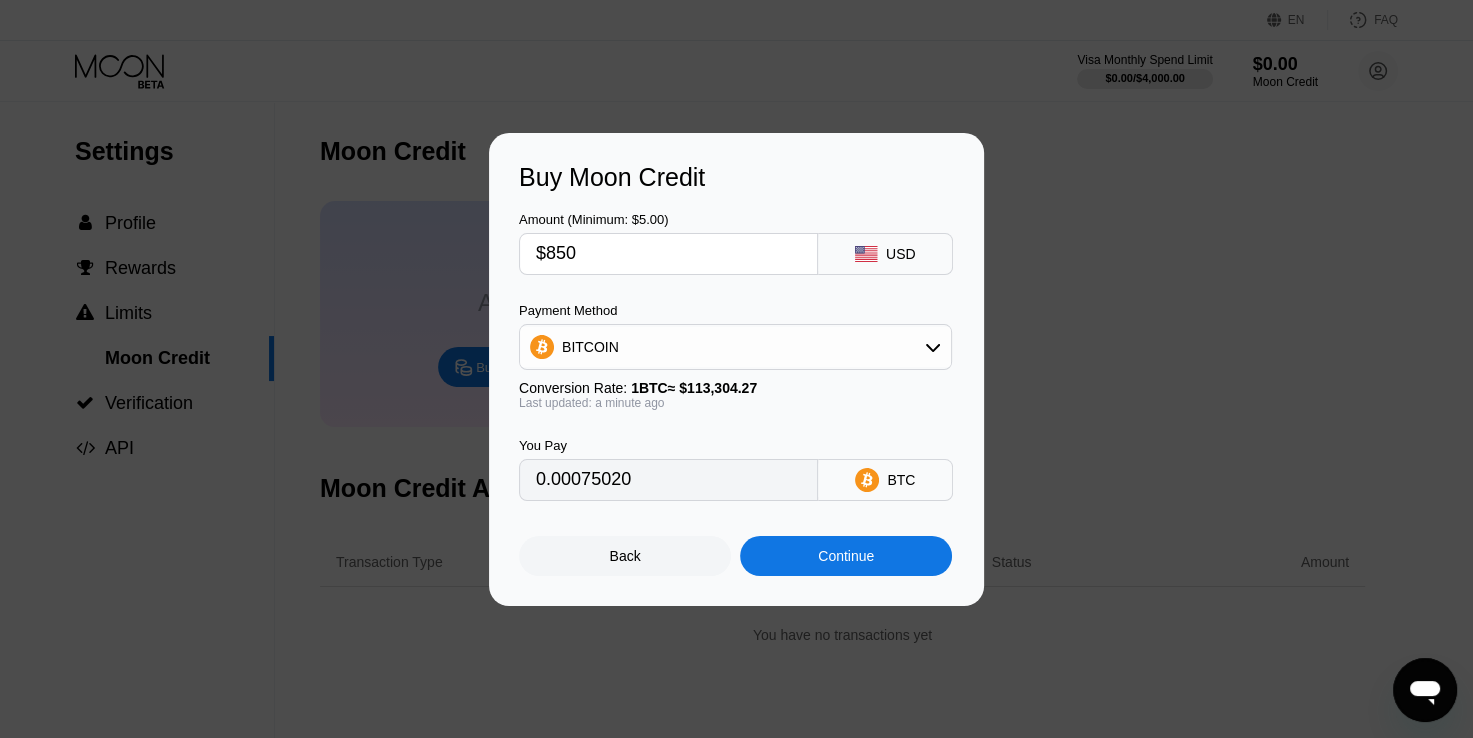 type on "0.00750193" 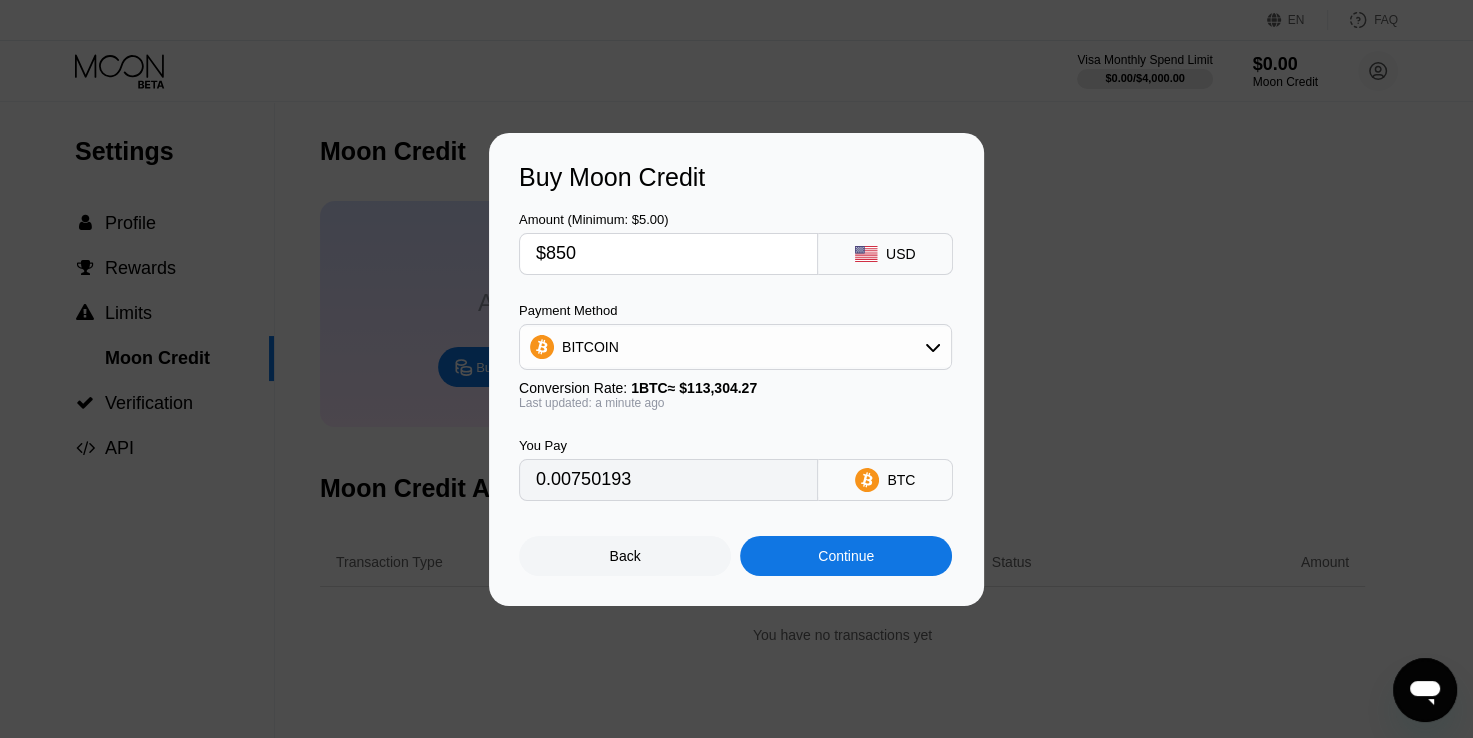 type on "$850" 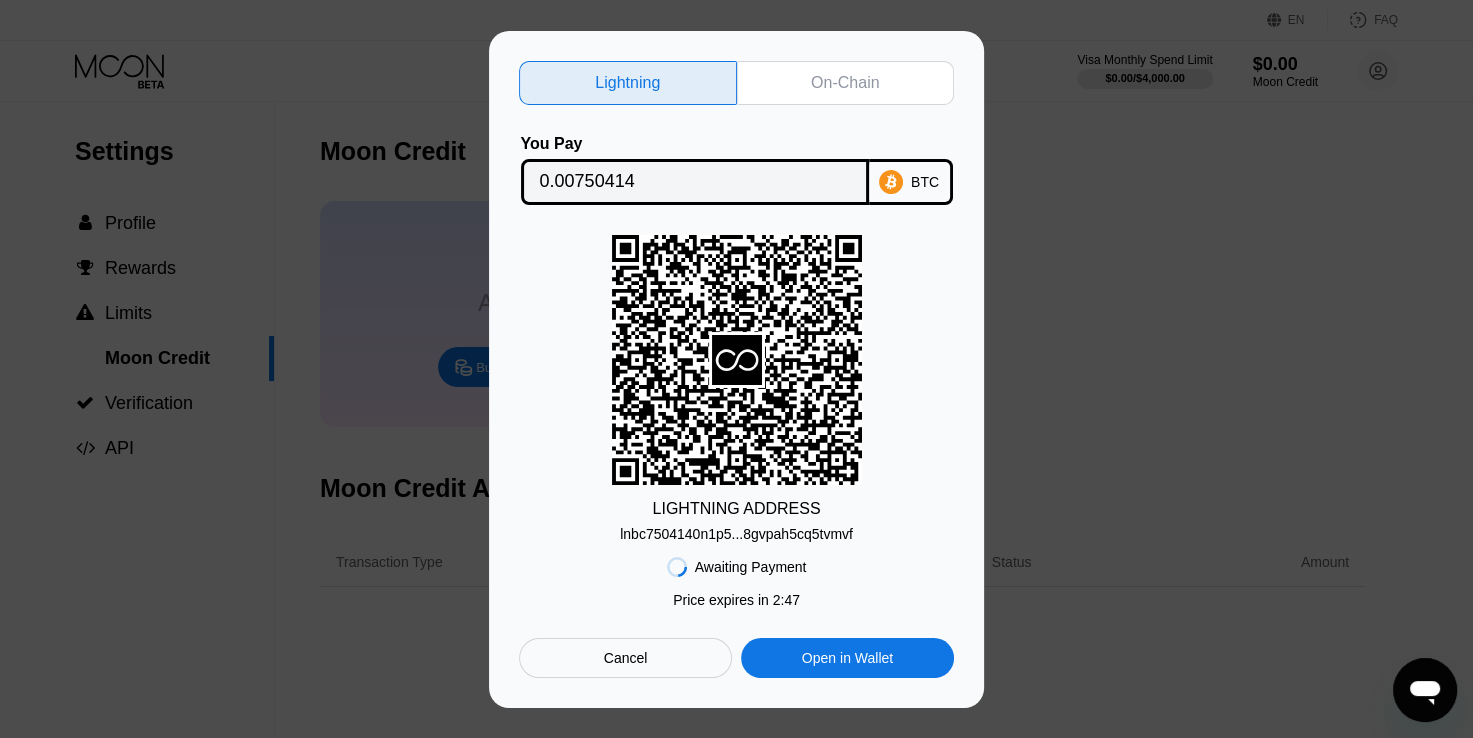 click on "Cancel" at bounding box center (625, 658) 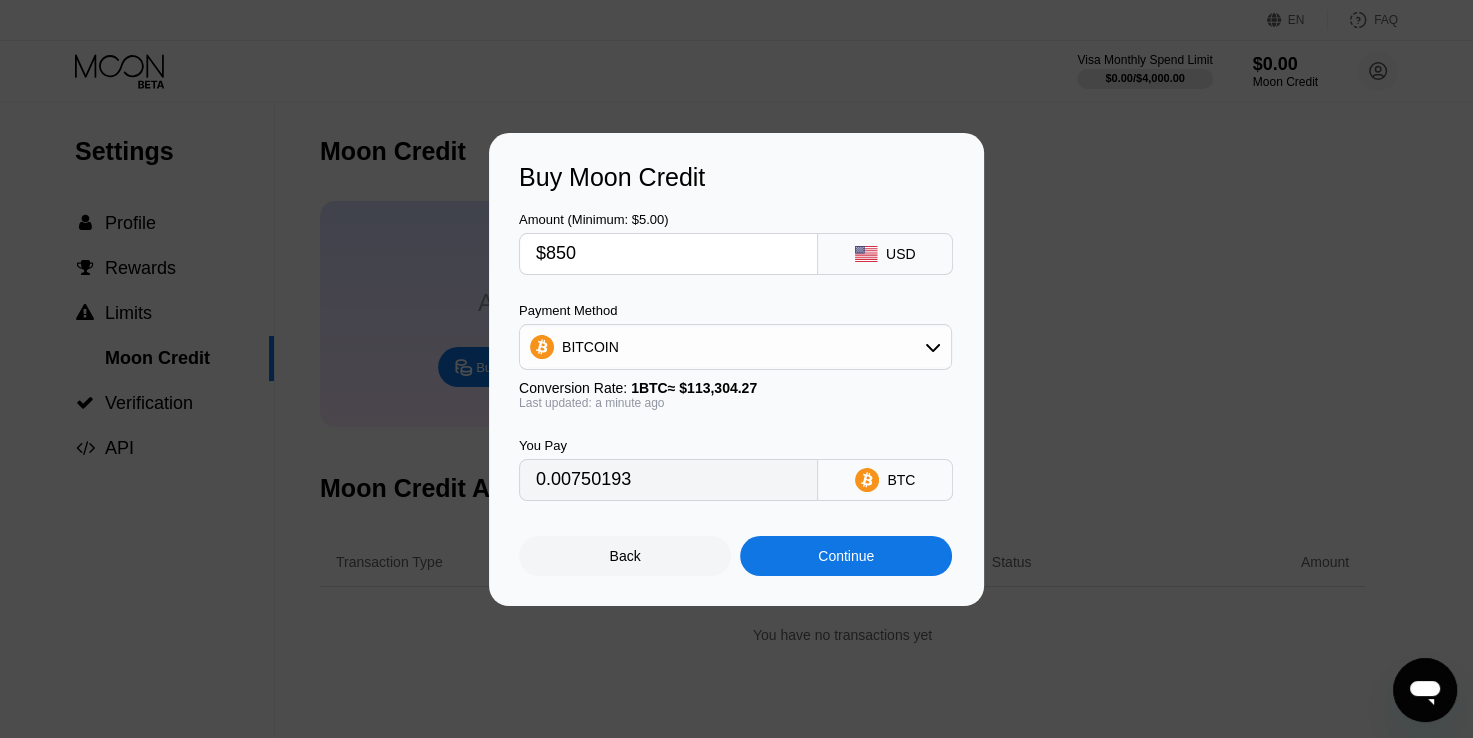 click on "$850" at bounding box center [668, 254] 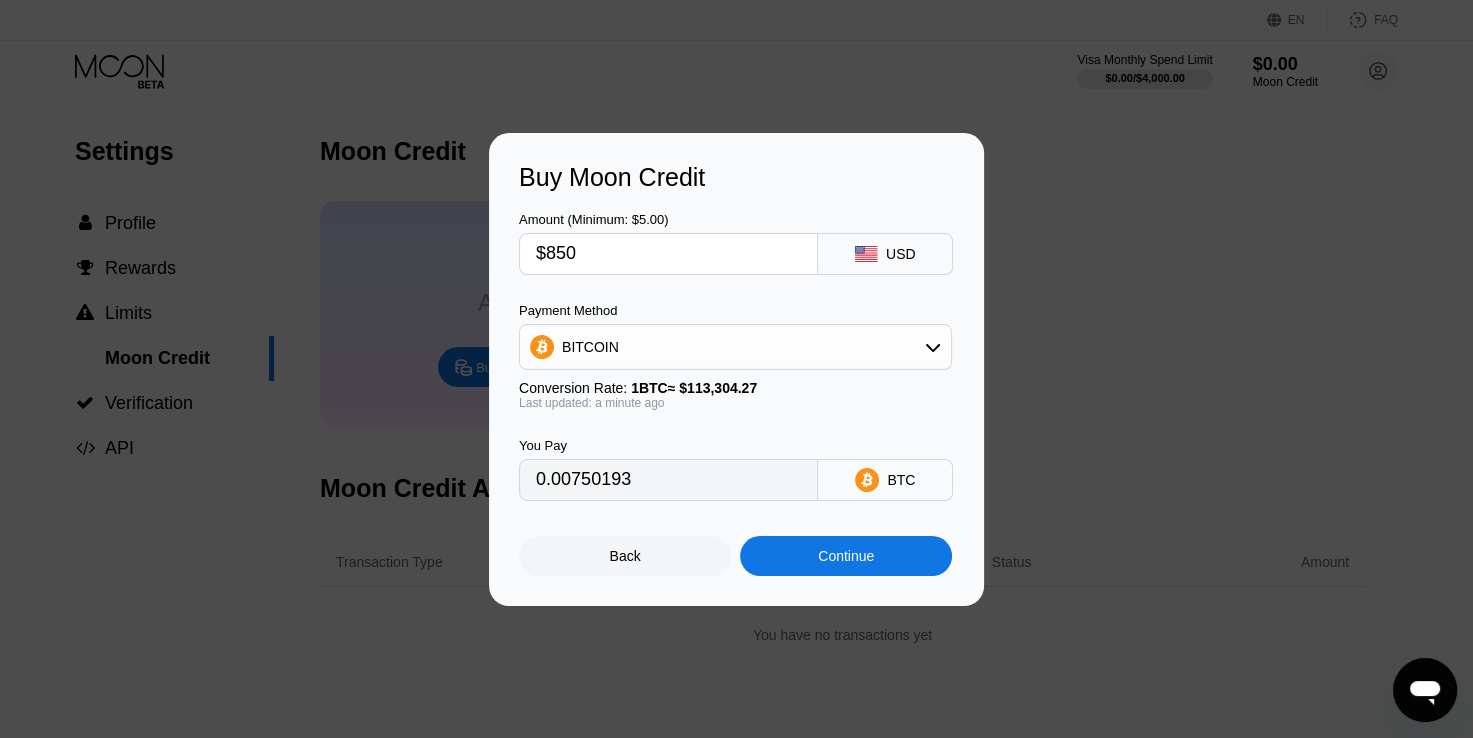 type on "$85" 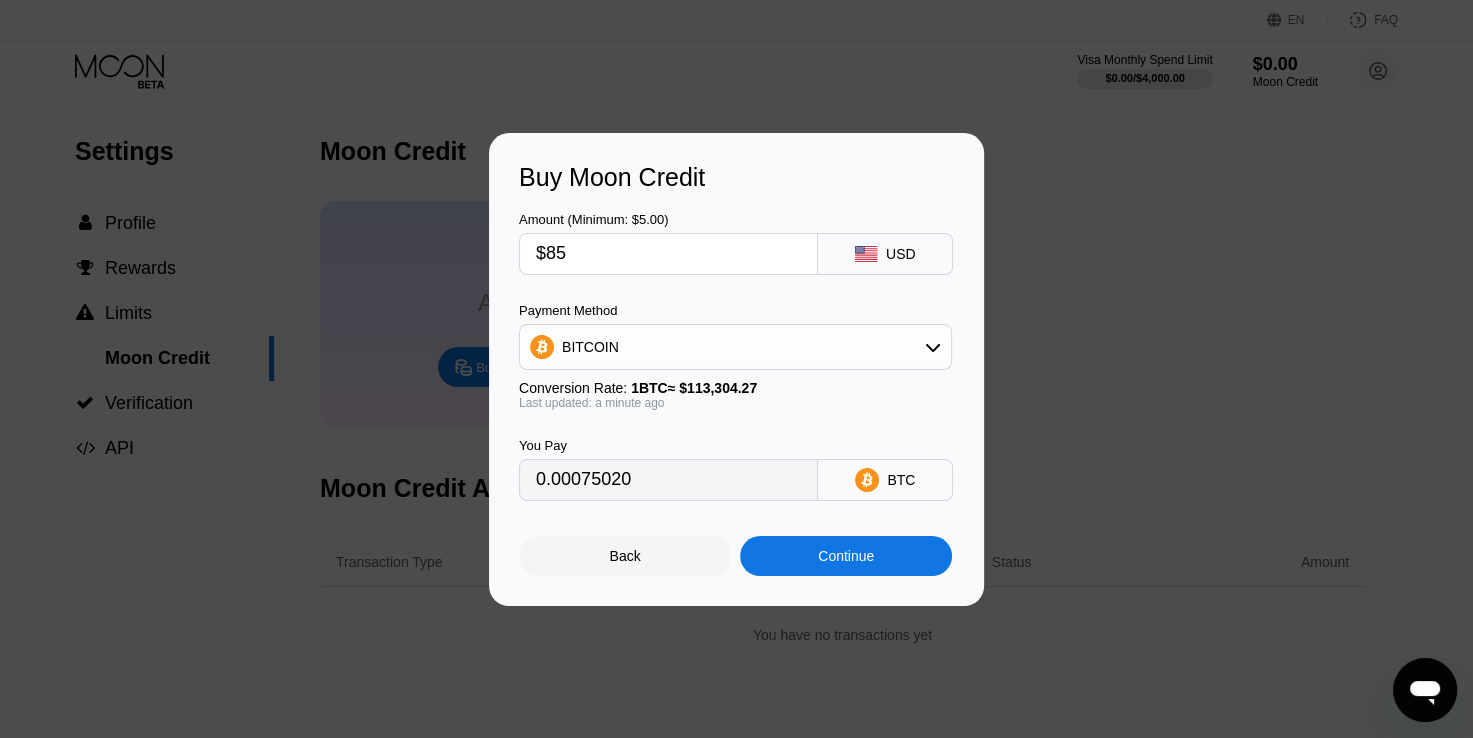 type on "0.00075020" 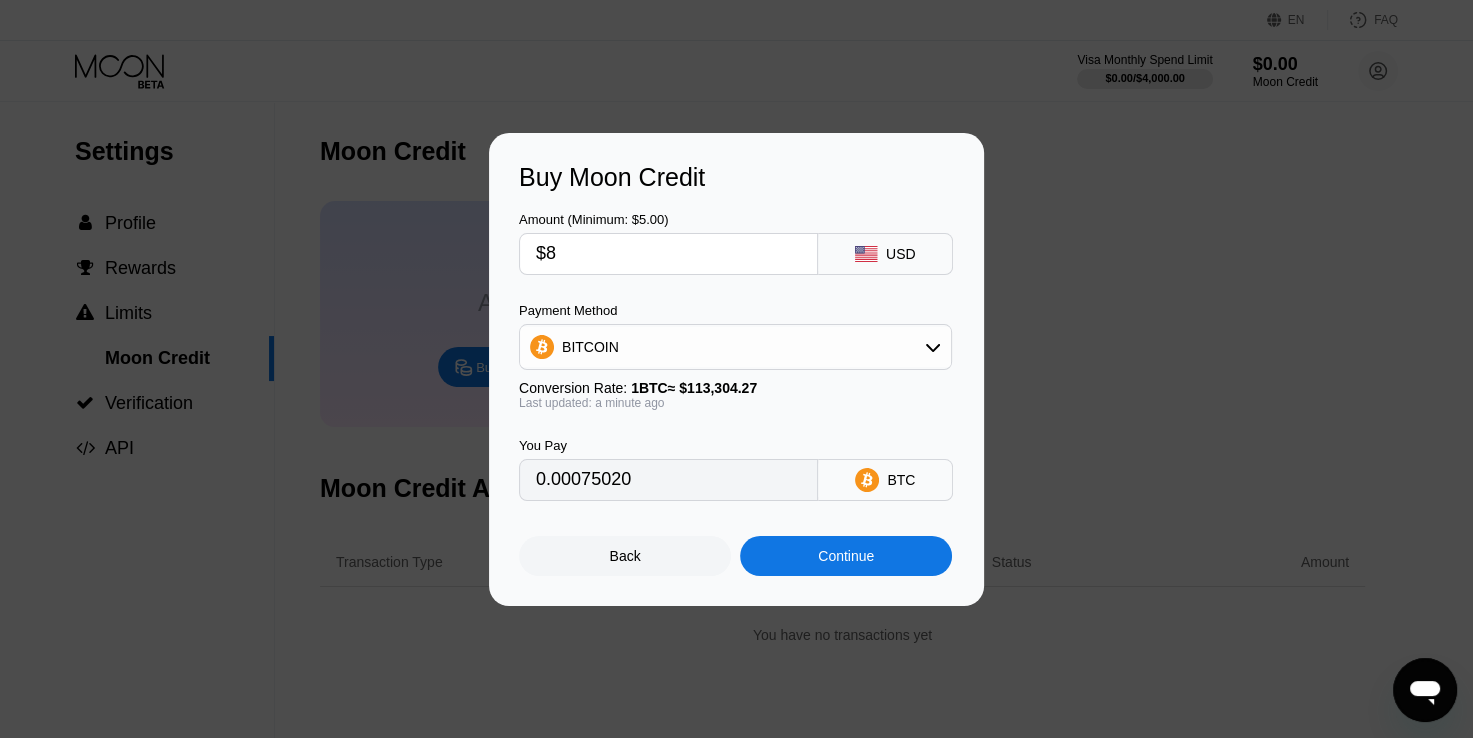 type on "0.00007061" 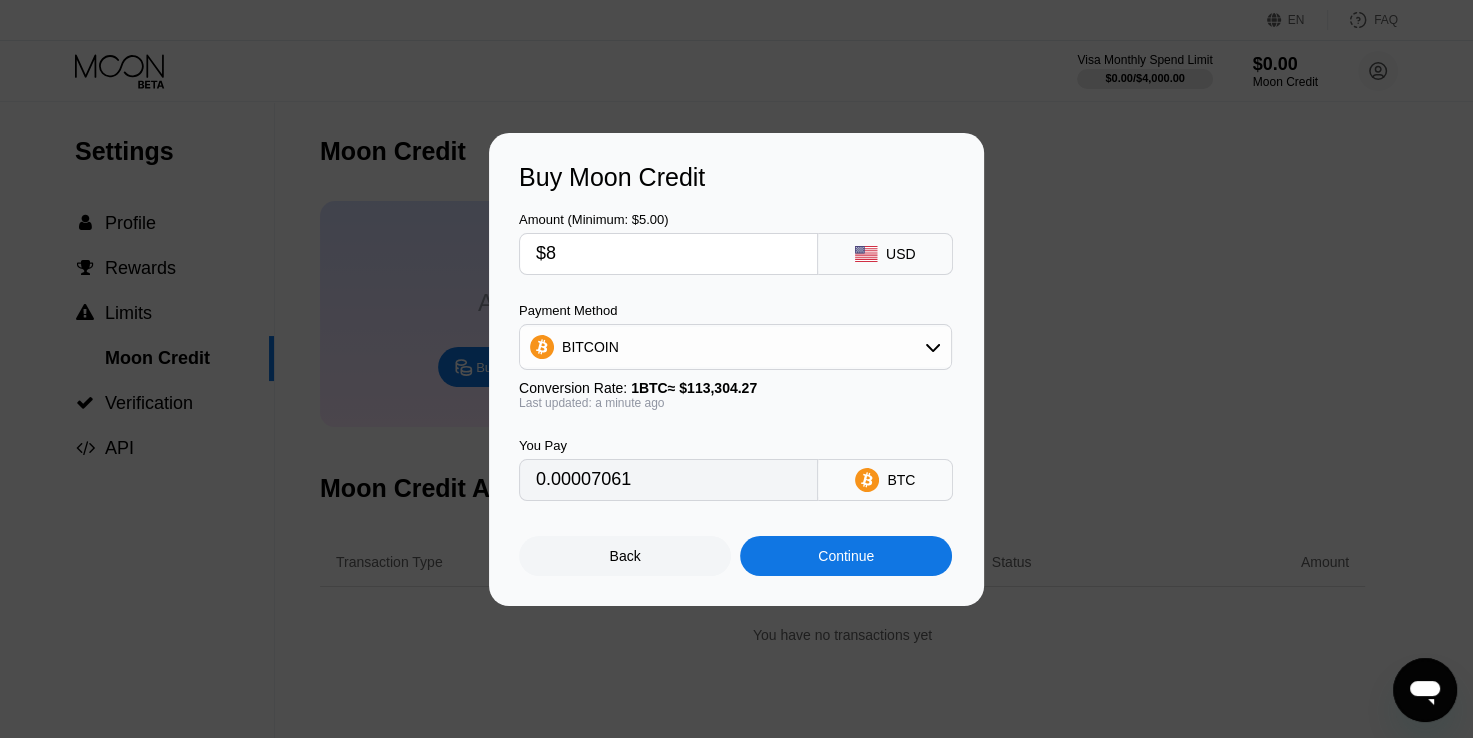 type on "$84" 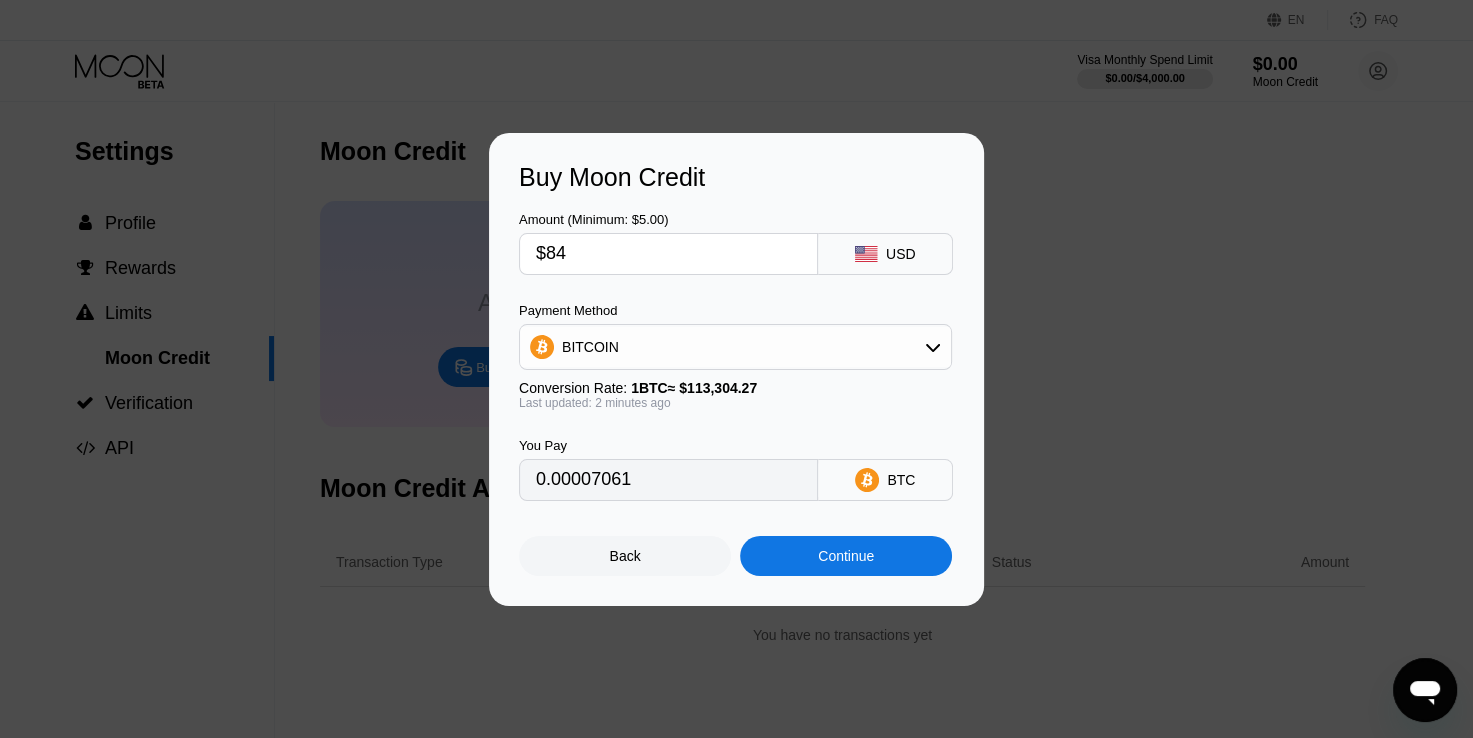 type on "0.00074137" 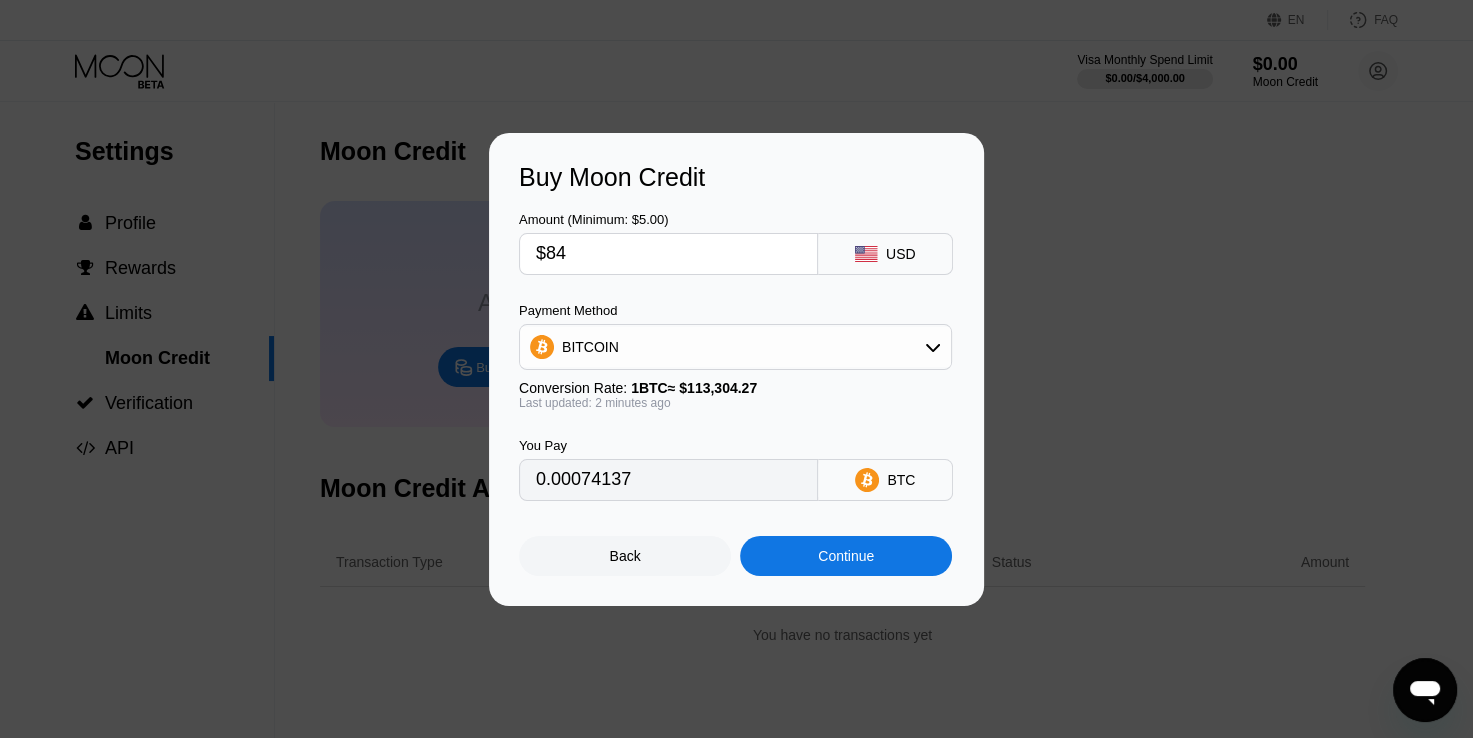 type on "$845" 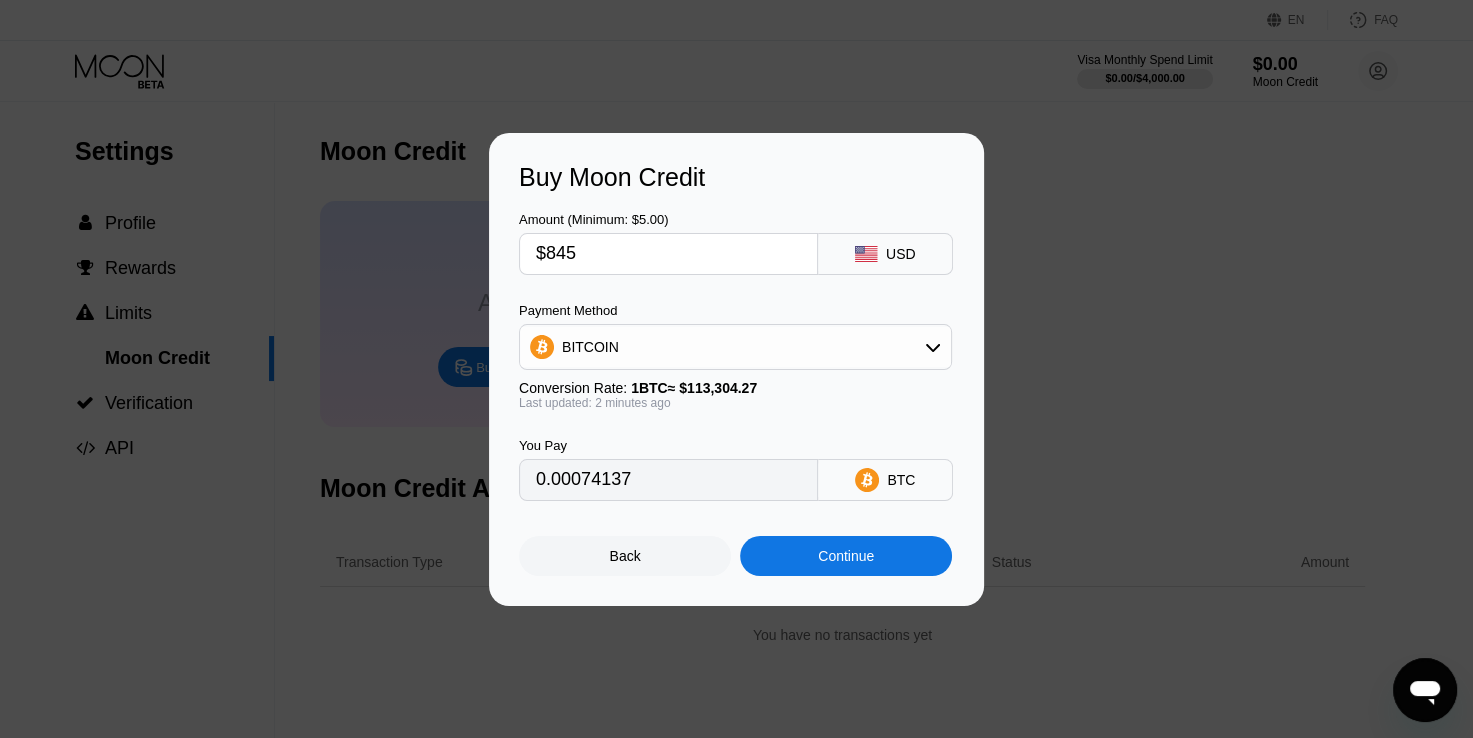 type on "0.00745780" 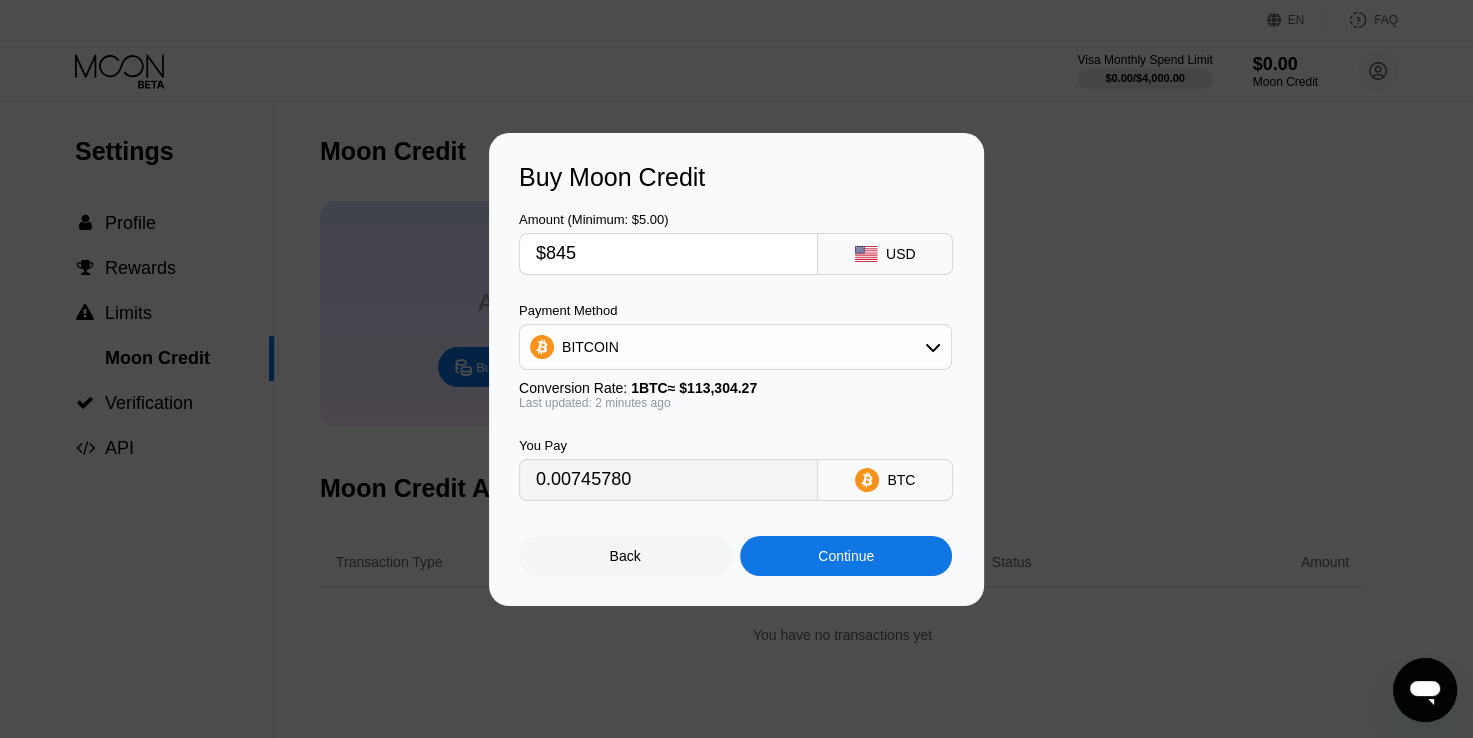 type on "$845" 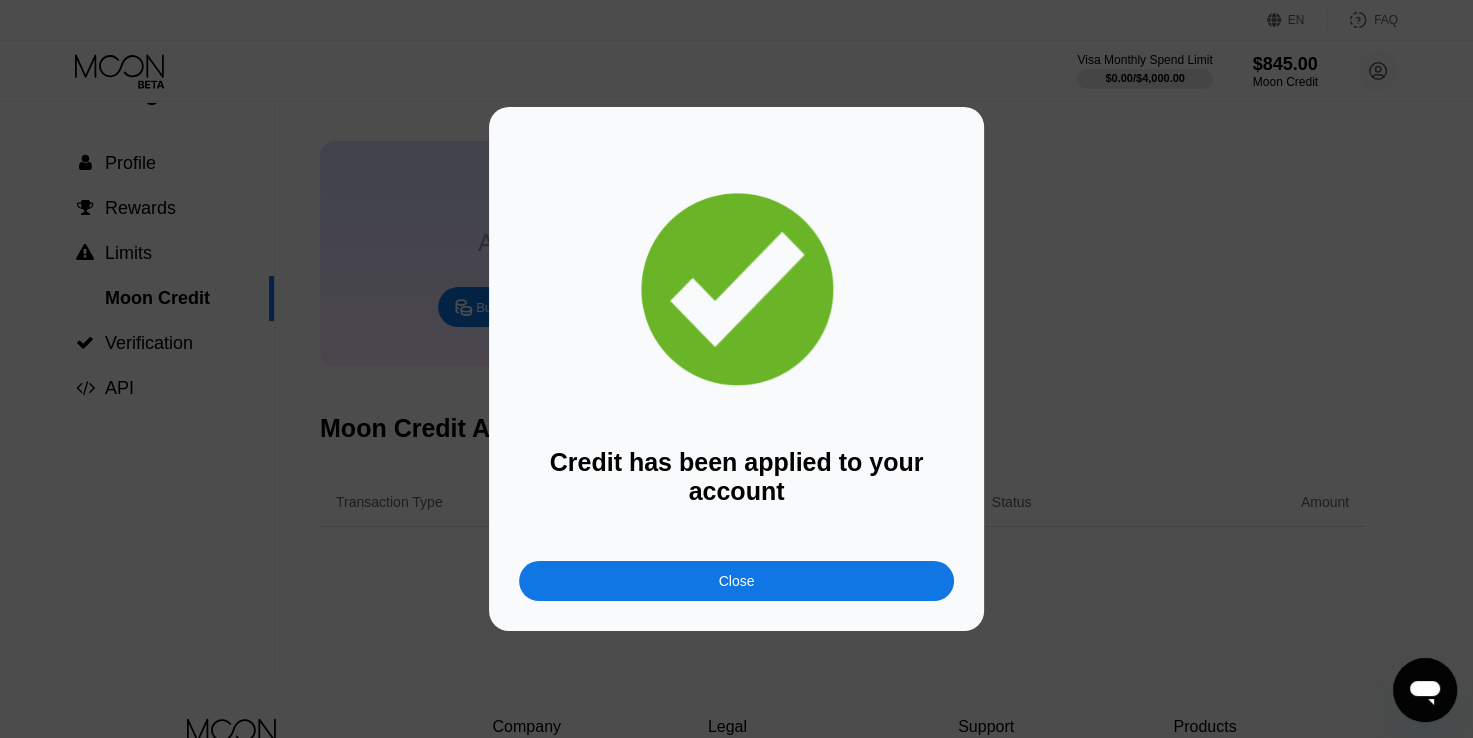 scroll, scrollTop: 100, scrollLeft: 0, axis: vertical 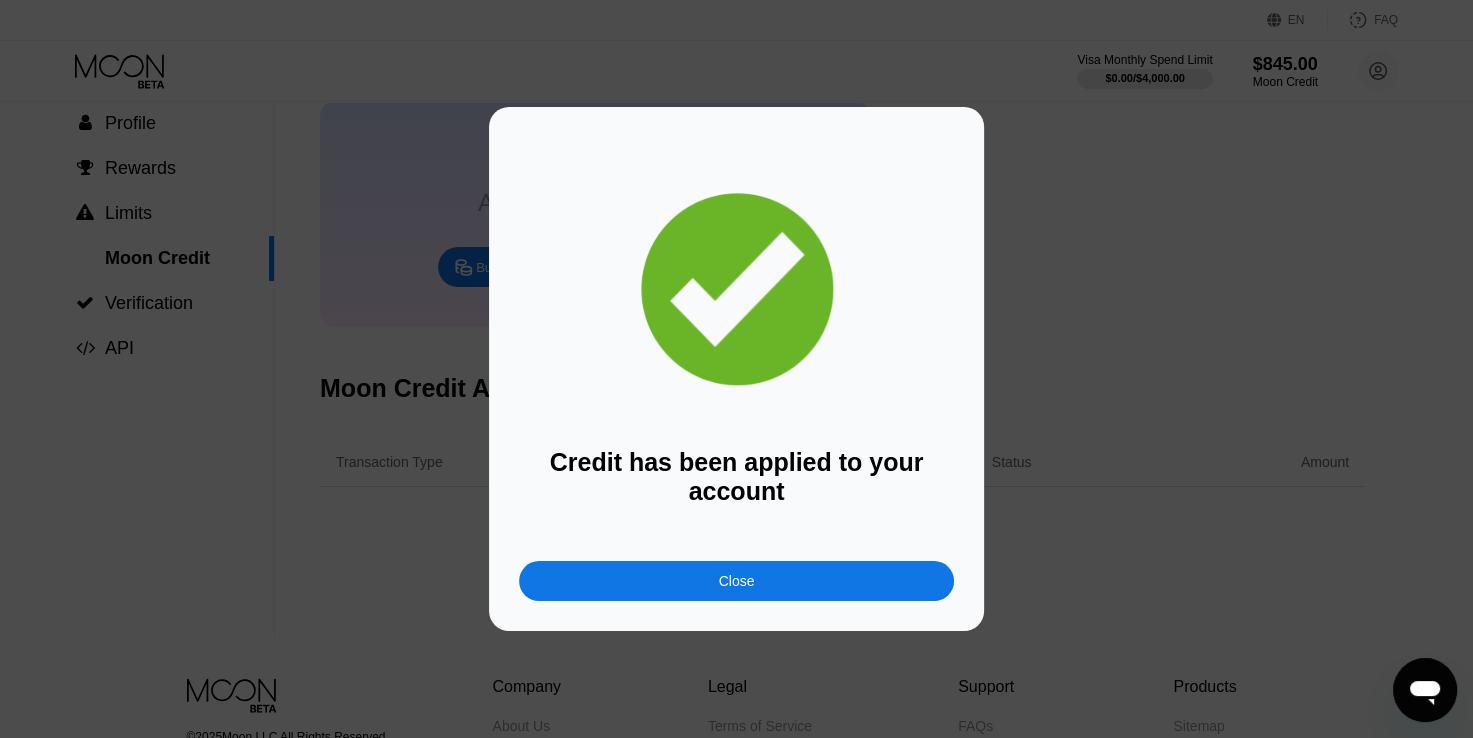 click on "Close" at bounding box center (737, 581) 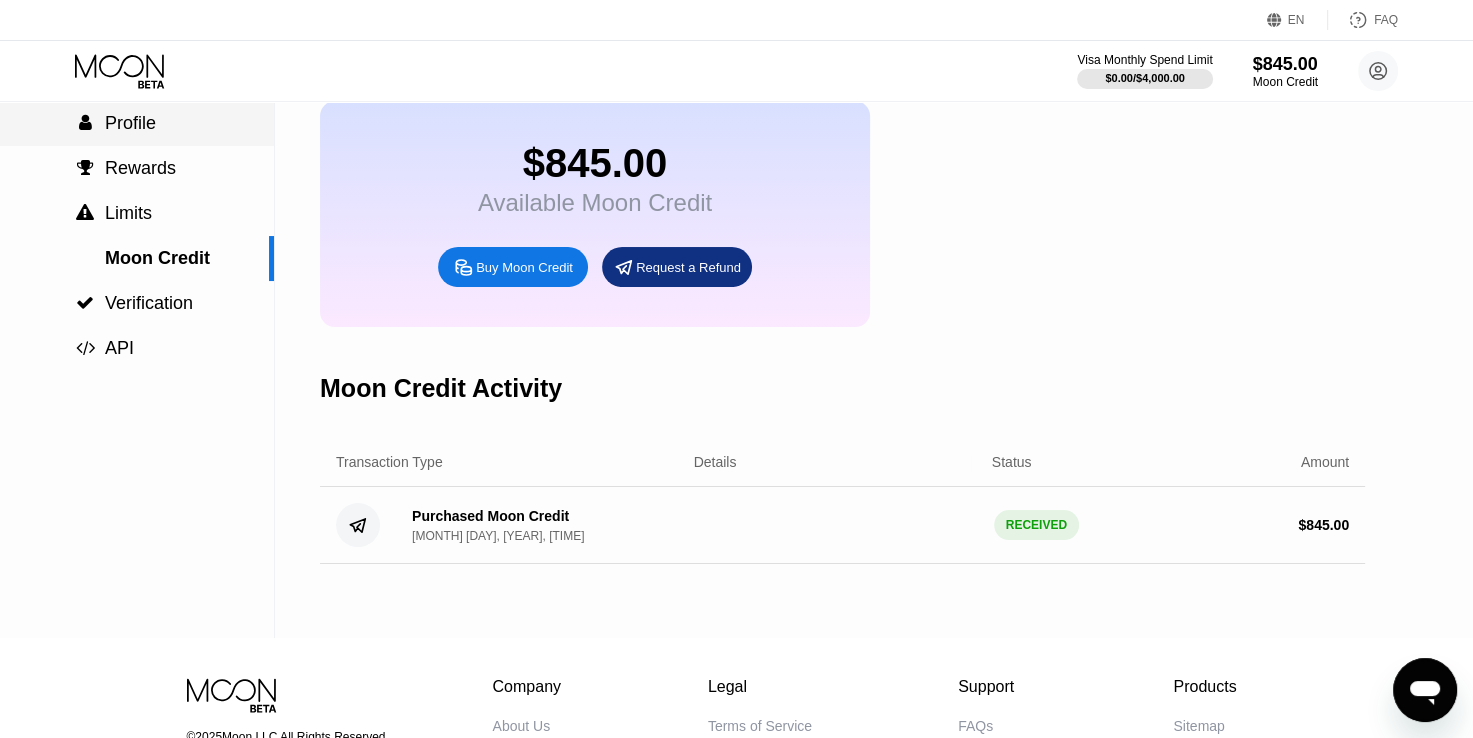 click on " Profile" at bounding box center (137, 123) 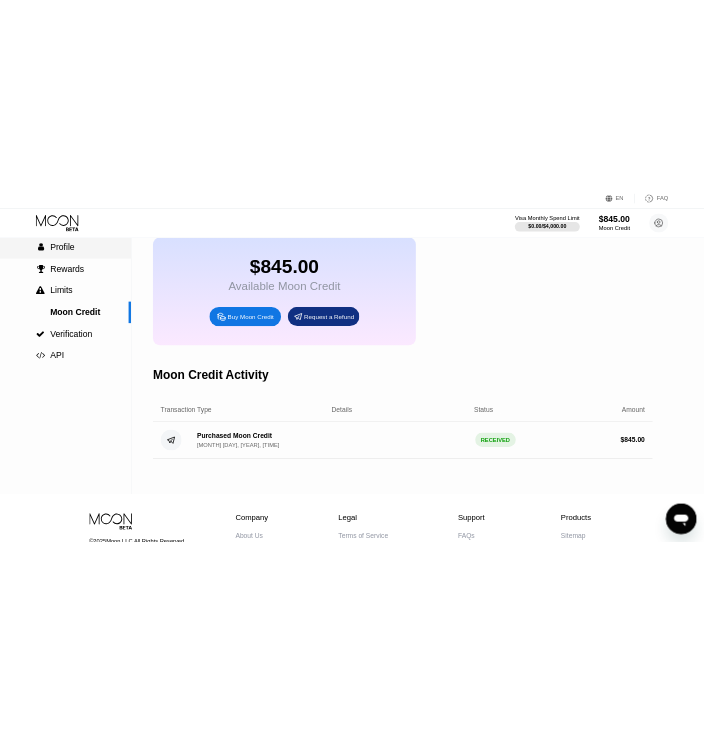 scroll, scrollTop: 0, scrollLeft: 0, axis: both 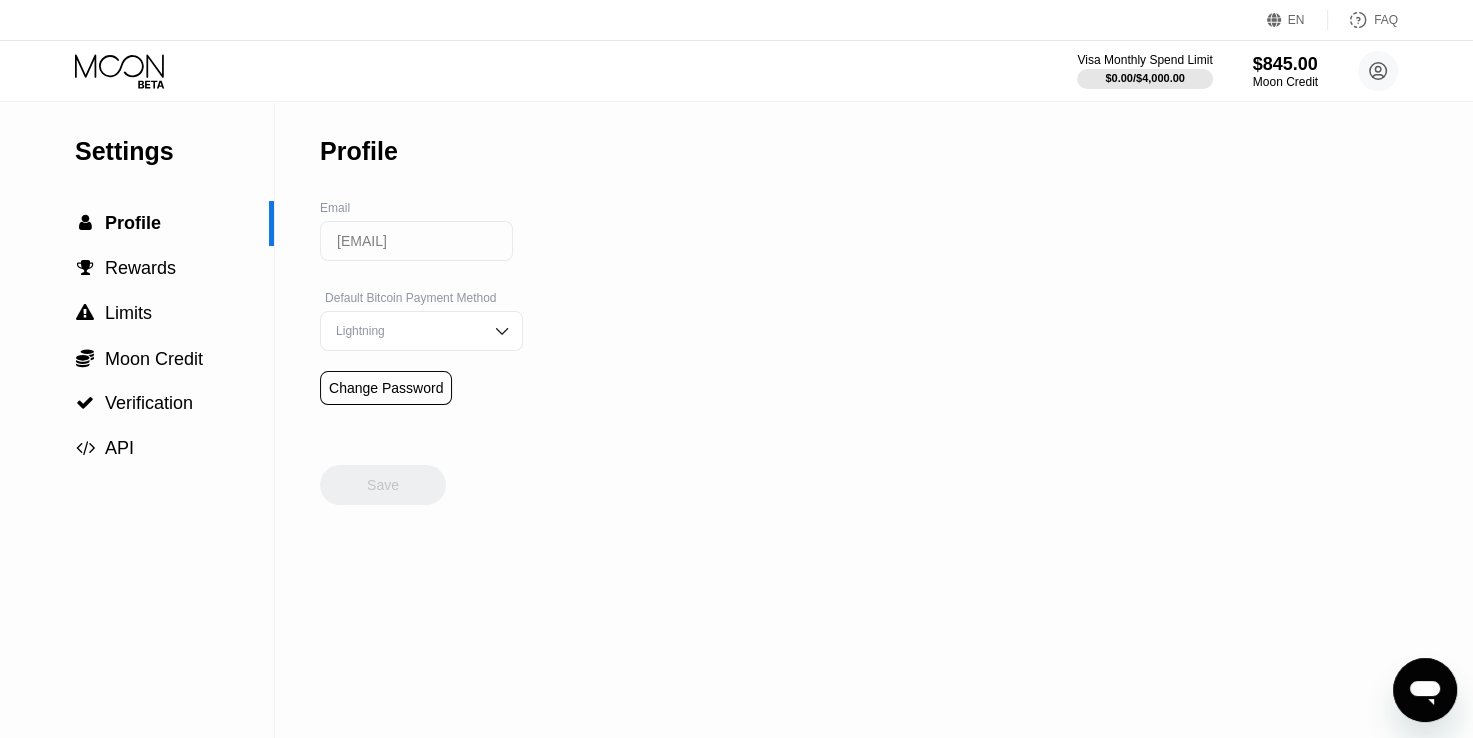 click 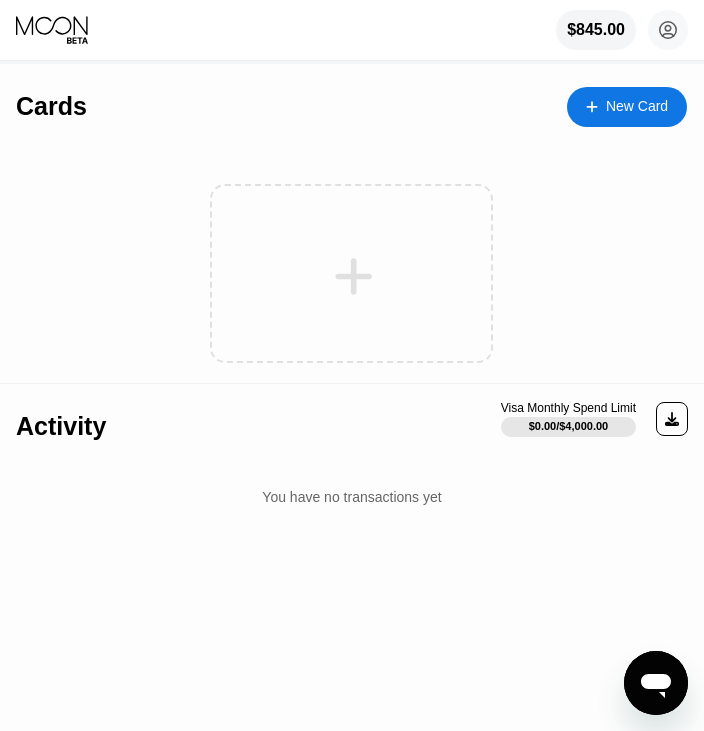 click at bounding box center (351, 273) 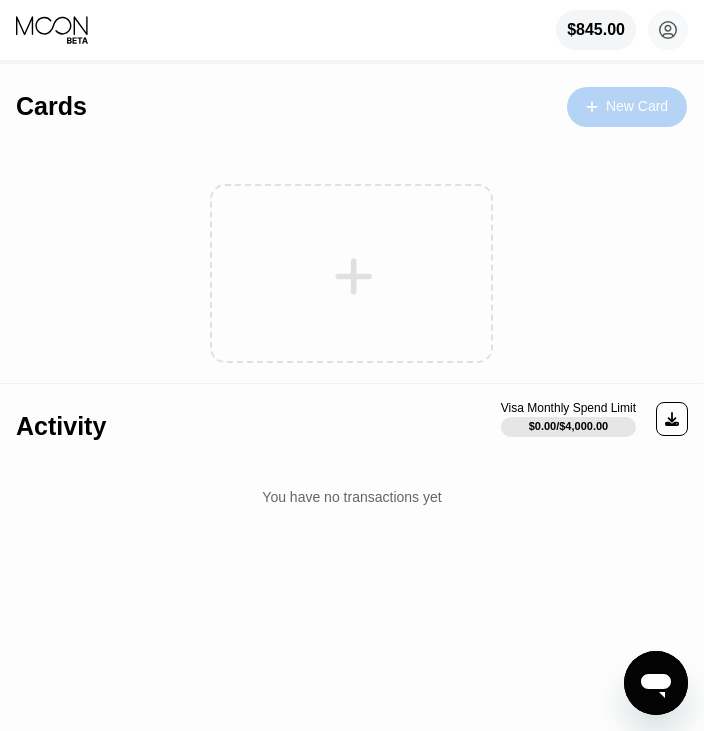 click on "New Card" at bounding box center [627, 107] 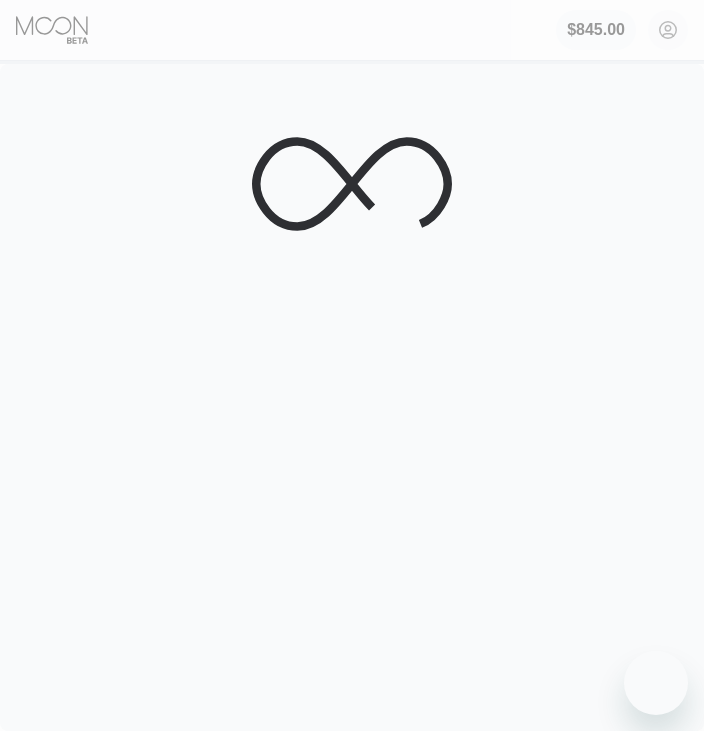 scroll, scrollTop: 0, scrollLeft: 0, axis: both 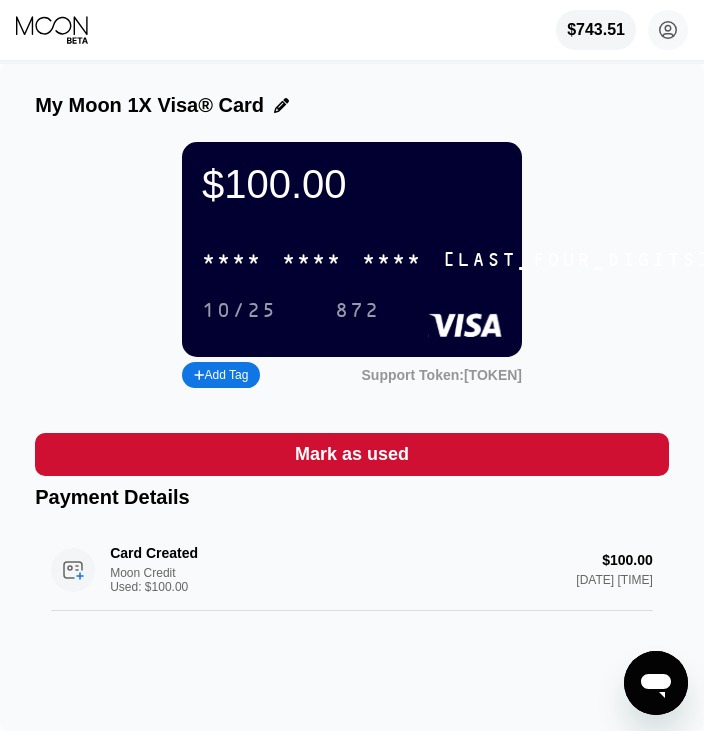 click on "3388" at bounding box center [577, 260] 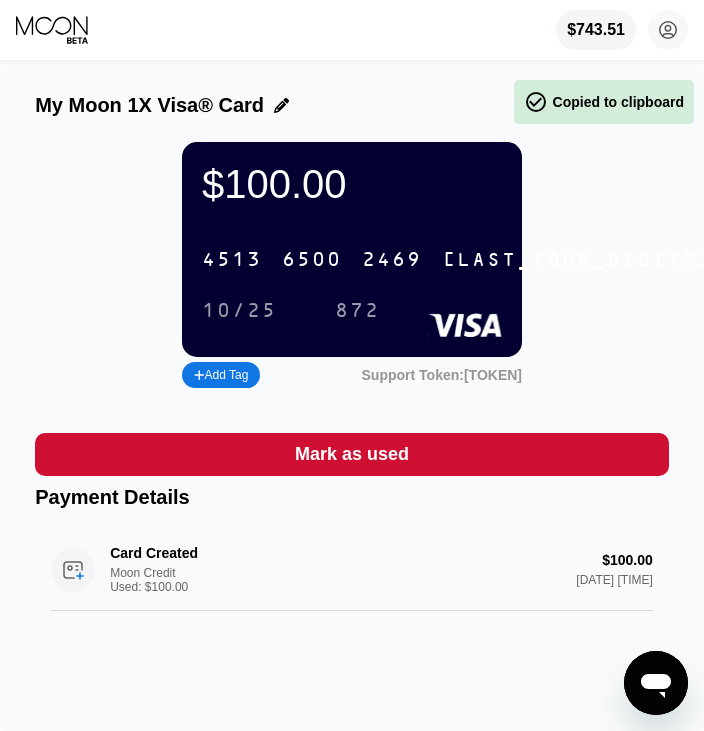 drag, startPoint x: 248, startPoint y: 309, endPoint x: 356, endPoint y: 320, distance: 108.55874 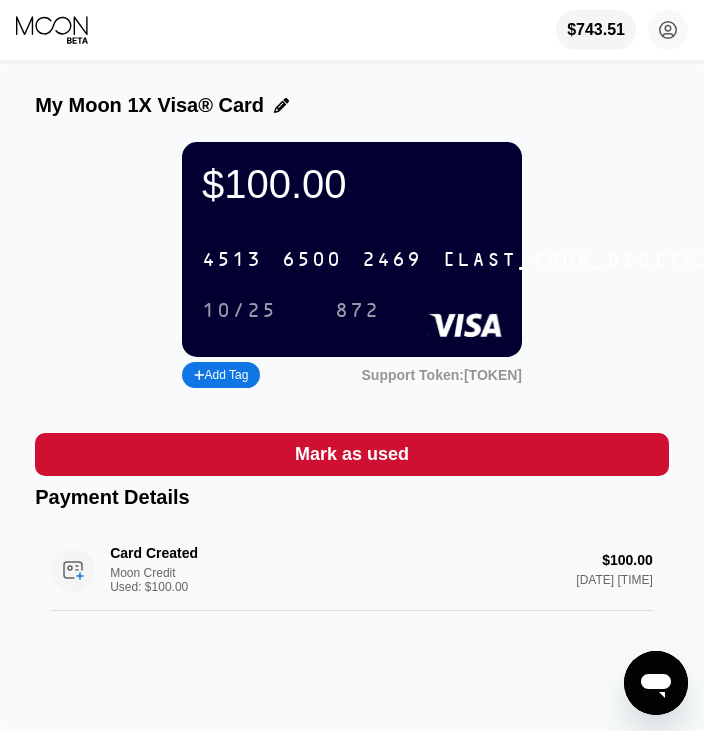 drag, startPoint x: 348, startPoint y: 317, endPoint x: 718, endPoint y: 319, distance: 370.0054 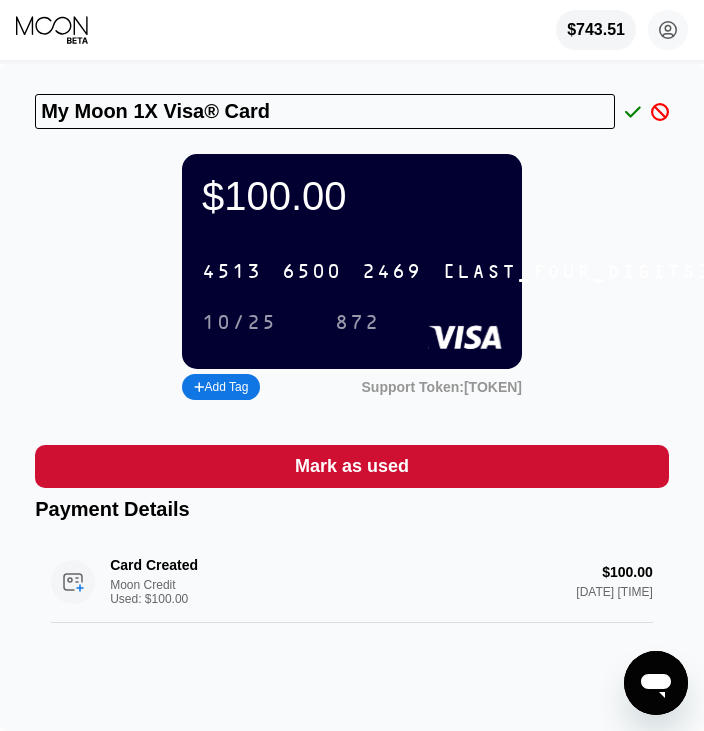 drag, startPoint x: 354, startPoint y: 116, endPoint x: -5, endPoint y: 114, distance: 359.00558 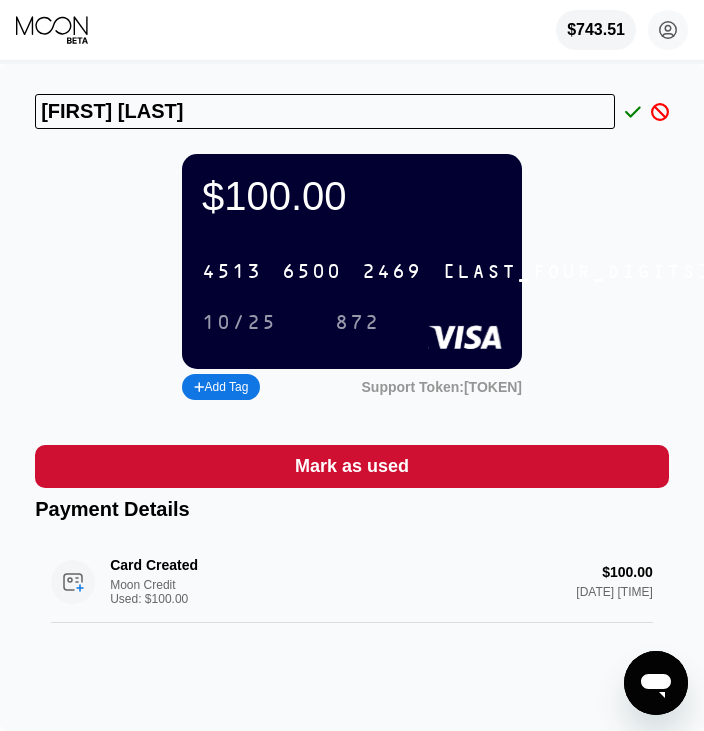 type on "Dam Mobile" 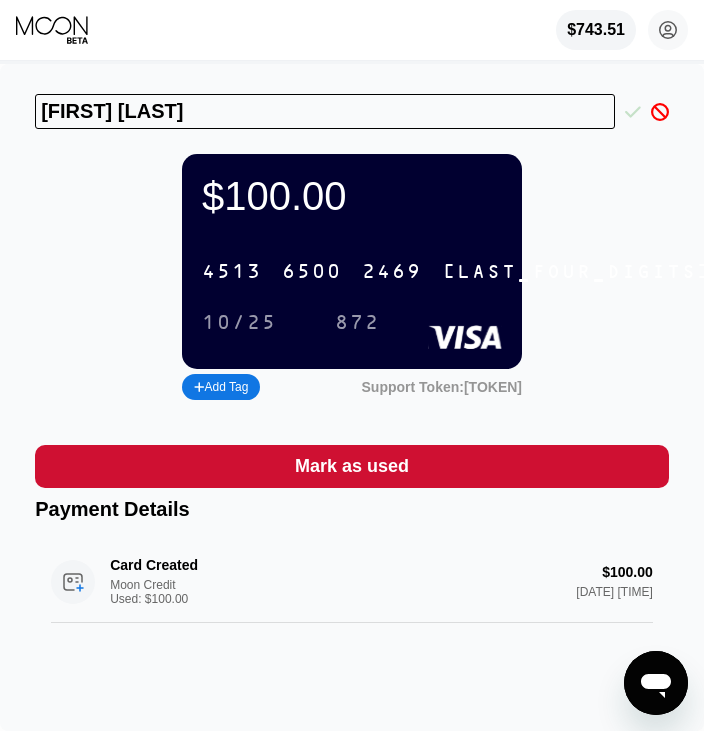 click 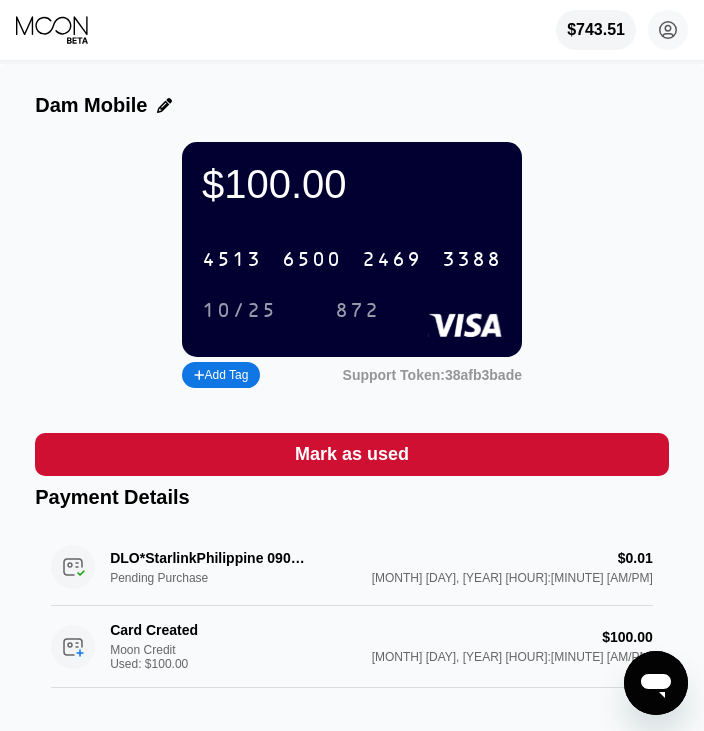scroll, scrollTop: 0, scrollLeft: 0, axis: both 